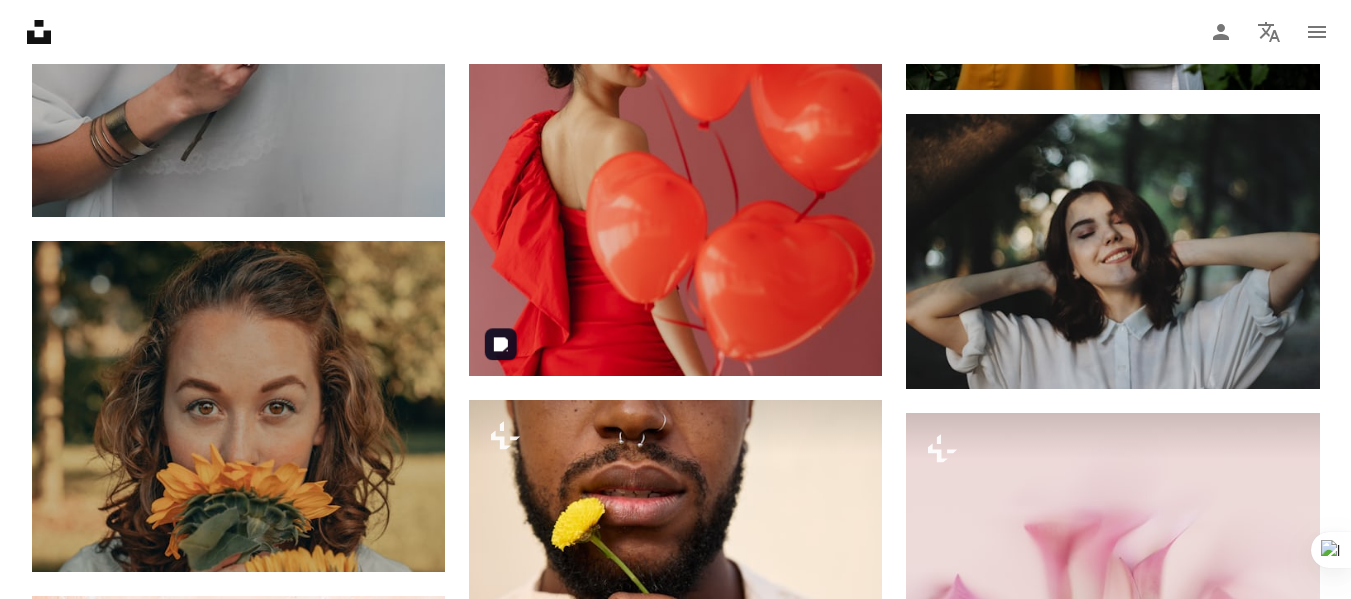scroll, scrollTop: 21000, scrollLeft: 0, axis: vertical 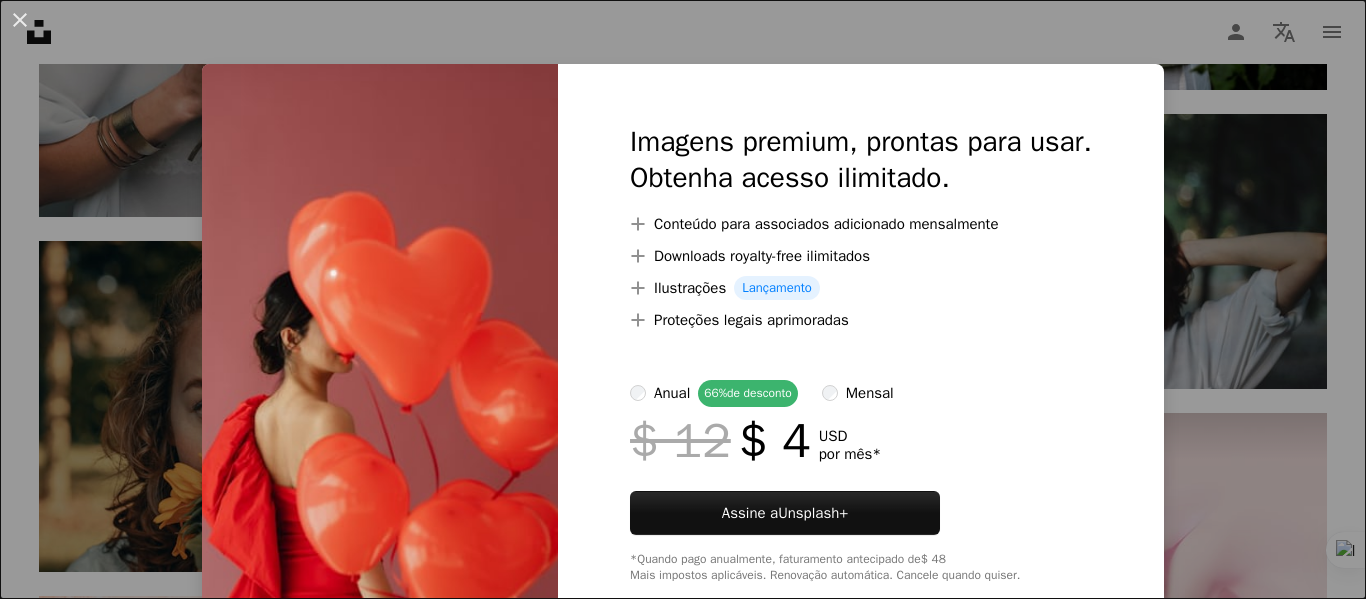 click on "An X shape" at bounding box center [20, 20] 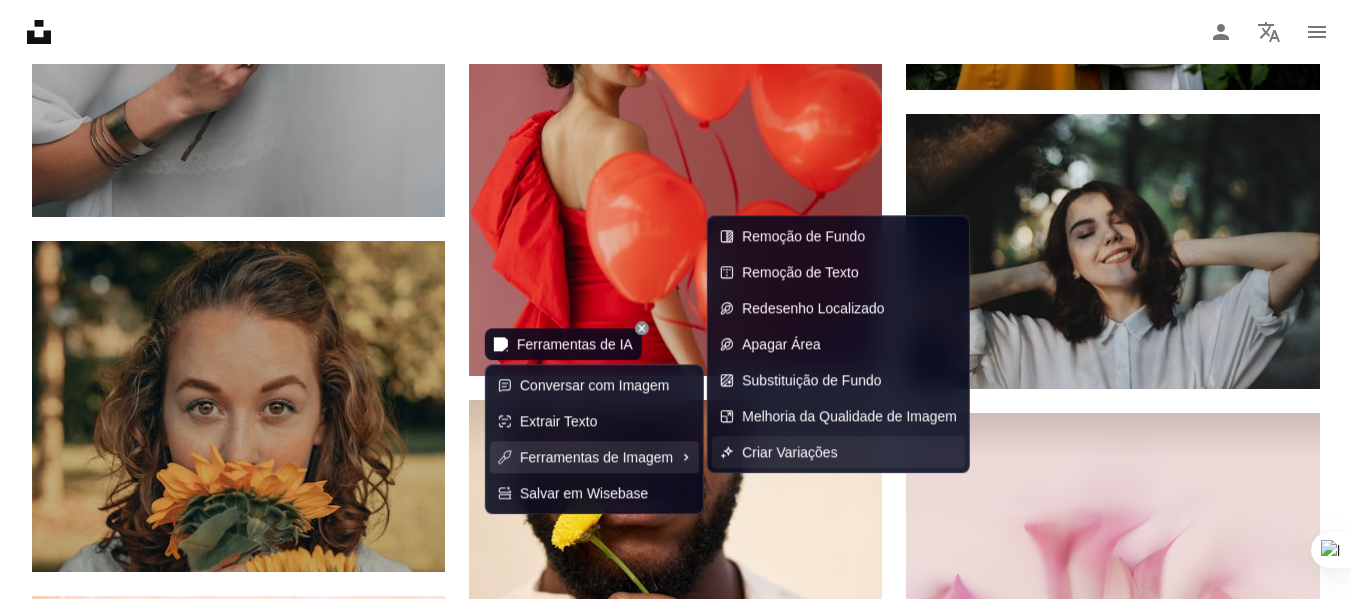 click on "Criar Variações" at bounding box center (789, 452) 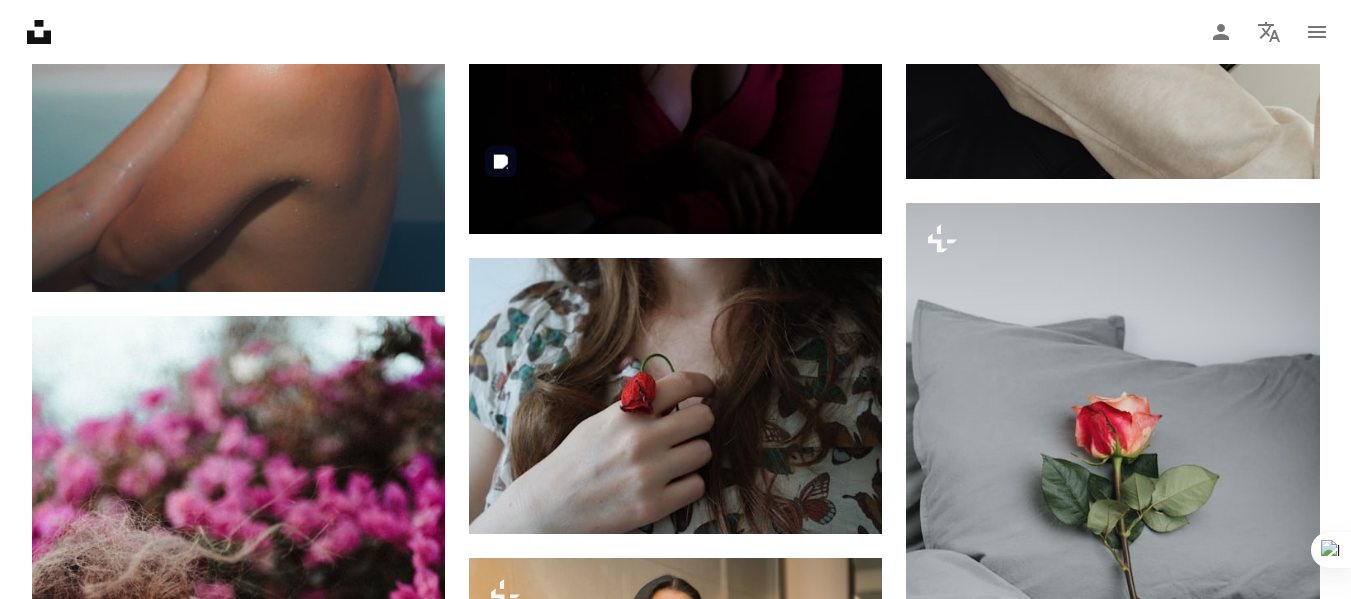 scroll, scrollTop: 7300, scrollLeft: 0, axis: vertical 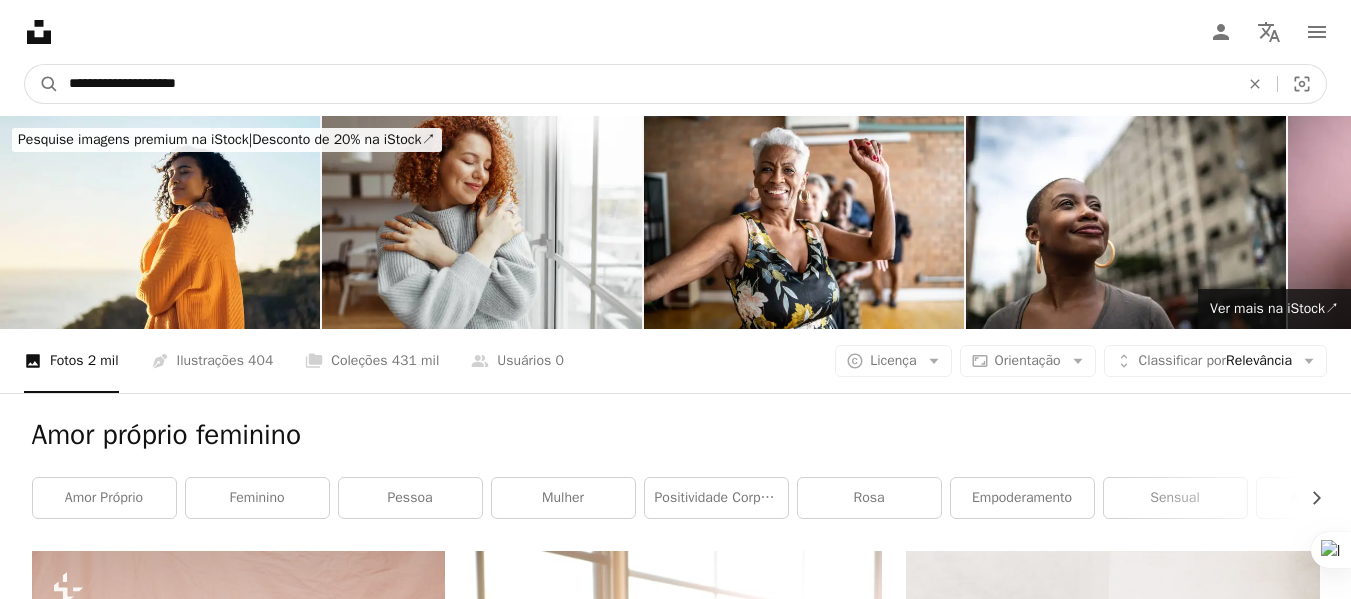 click on "**********" at bounding box center [646, 84] 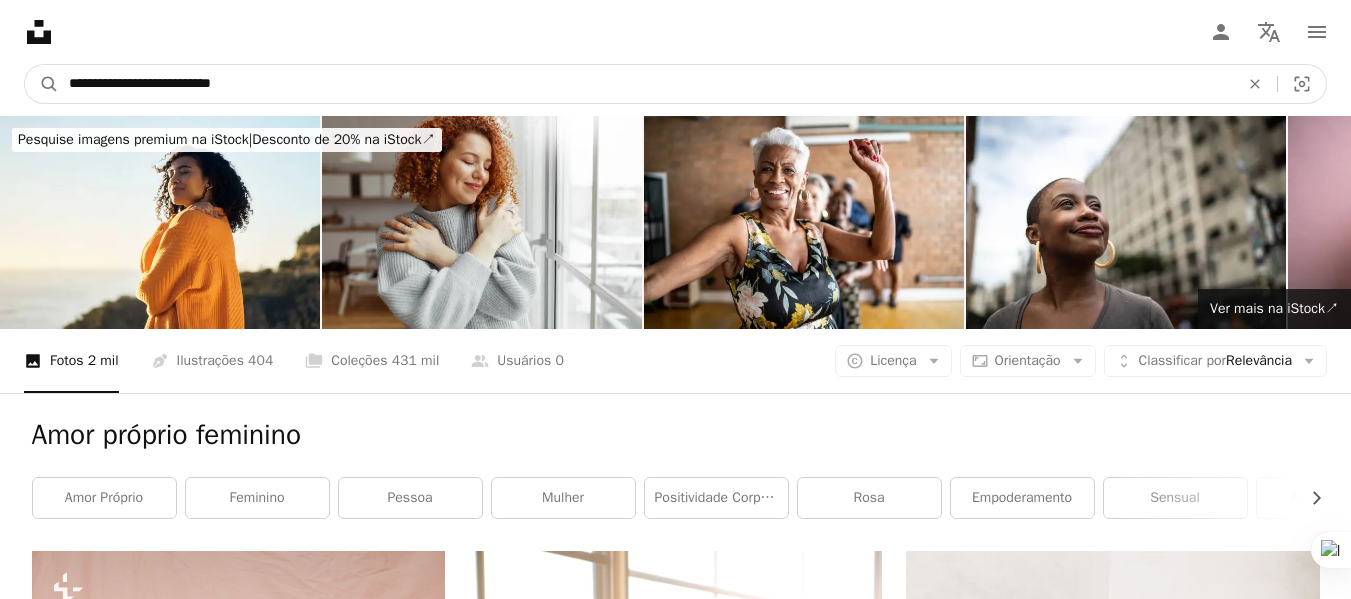 type on "**********" 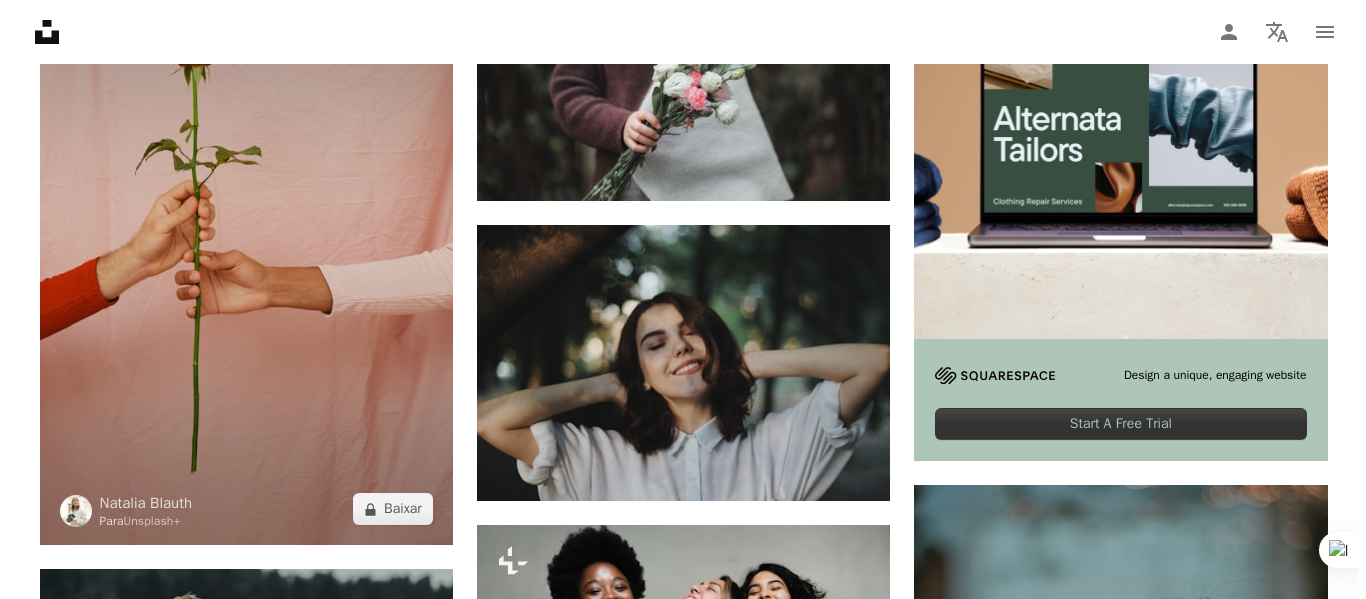 scroll, scrollTop: 700, scrollLeft: 0, axis: vertical 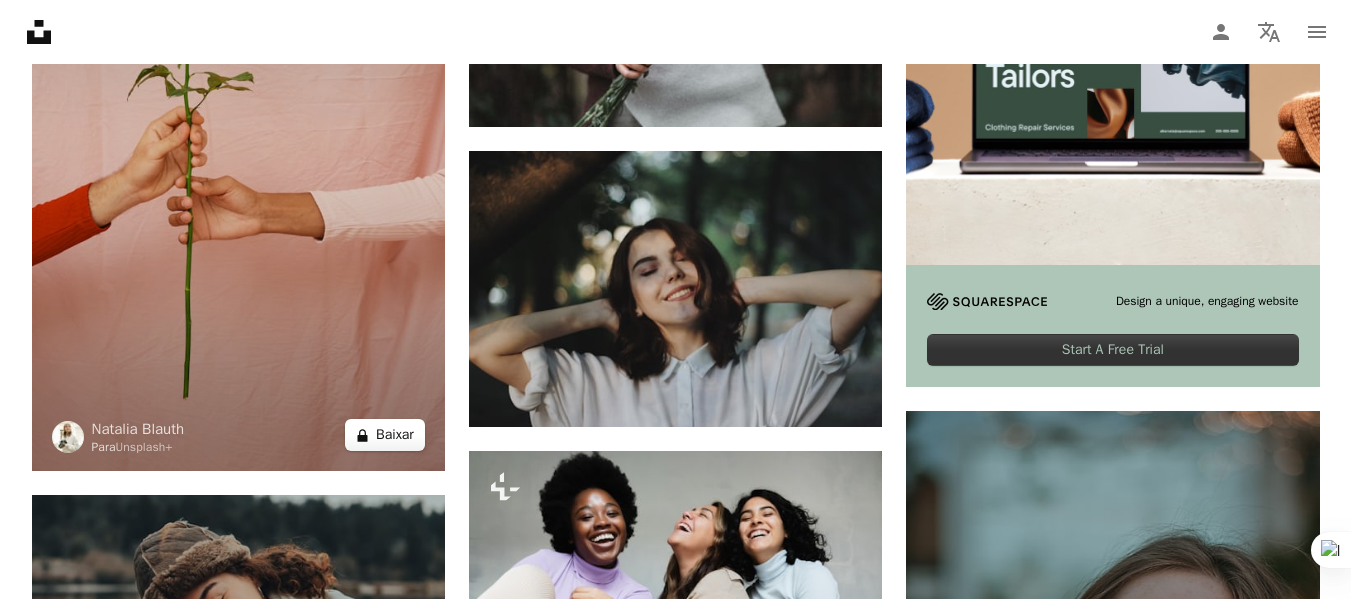 click on "A lock   Baixar" at bounding box center (385, 435) 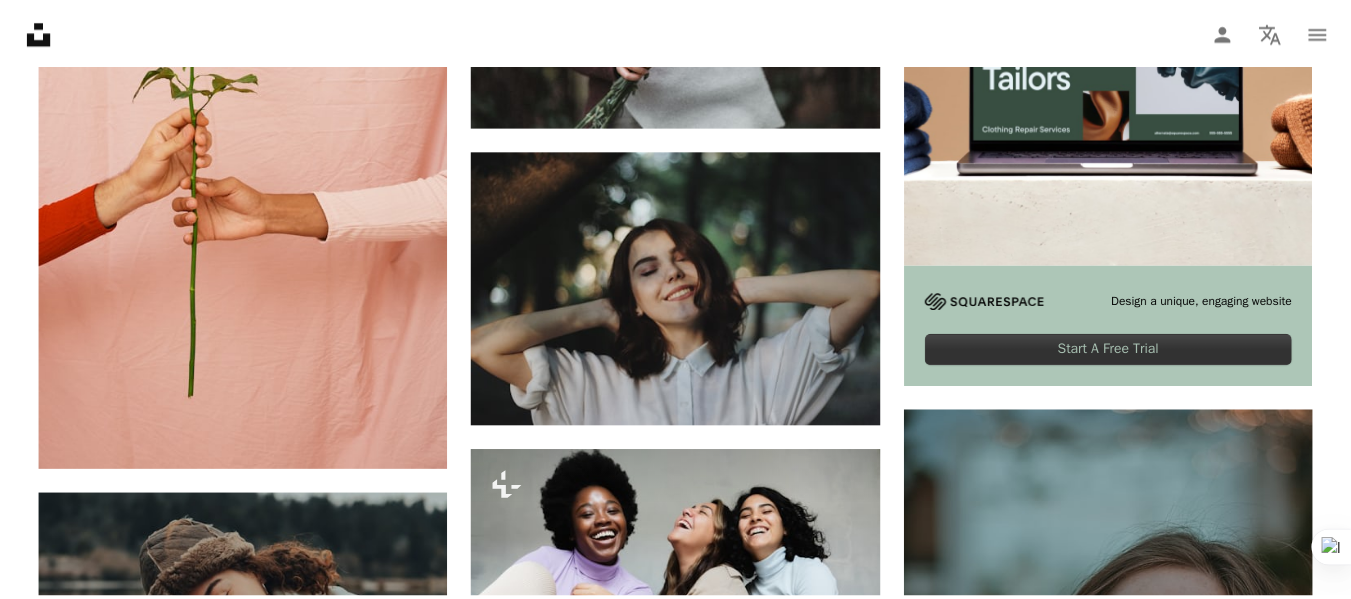 scroll, scrollTop: 0, scrollLeft: 0, axis: both 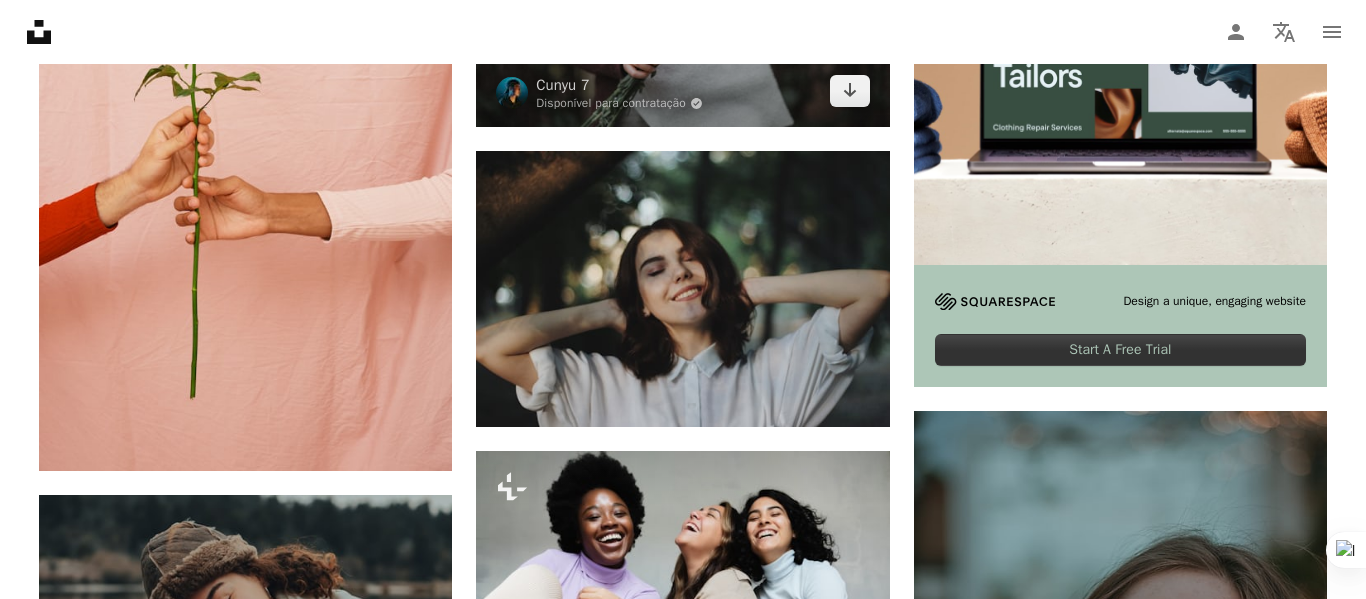 drag, startPoint x: 14, startPoint y: 14, endPoint x: 468, endPoint y: 122, distance: 466.66904 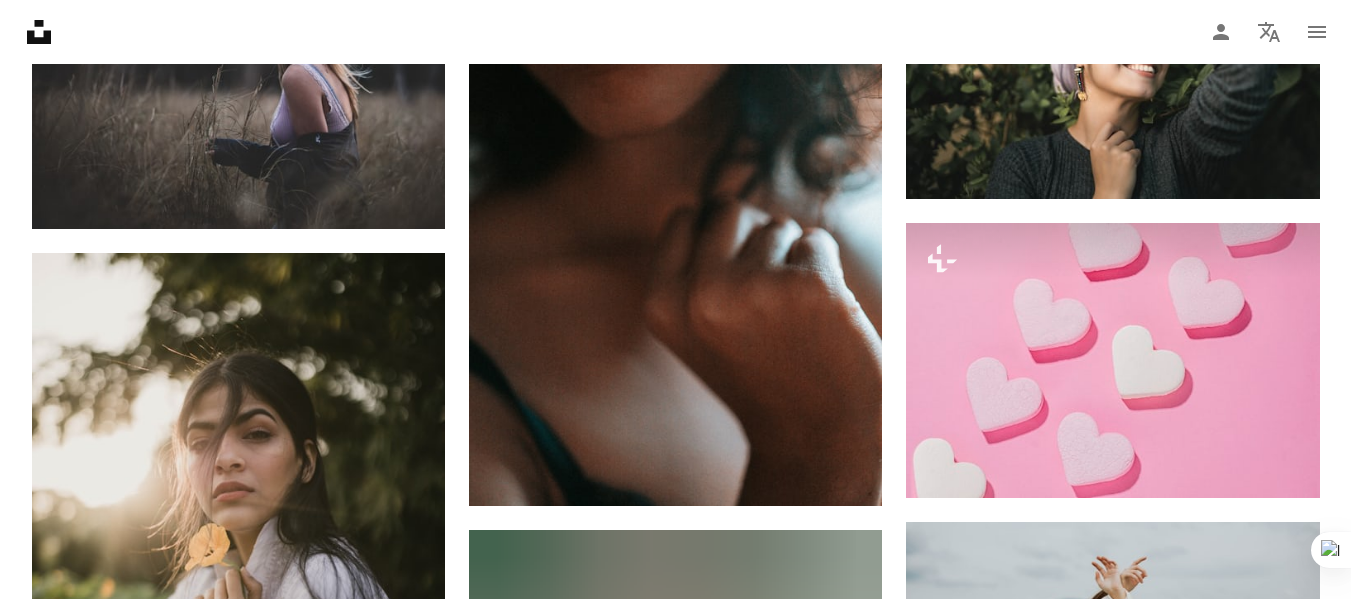 scroll, scrollTop: 6500, scrollLeft: 0, axis: vertical 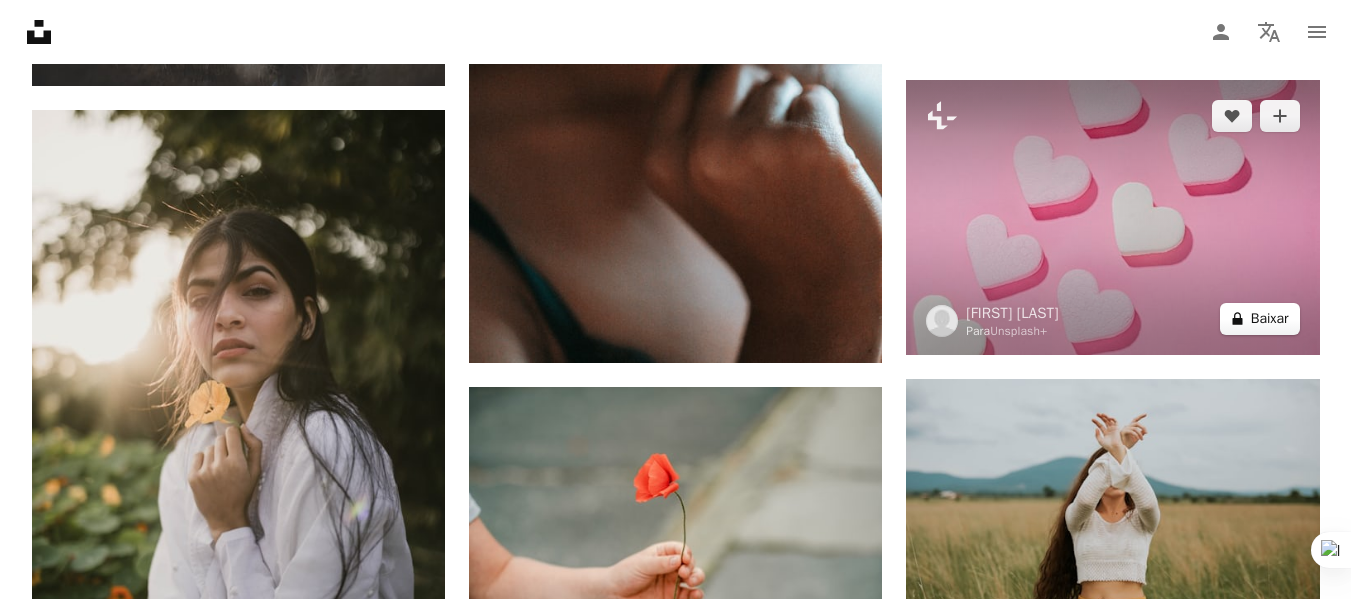 click on "A lock   Baixar" at bounding box center (1260, 319) 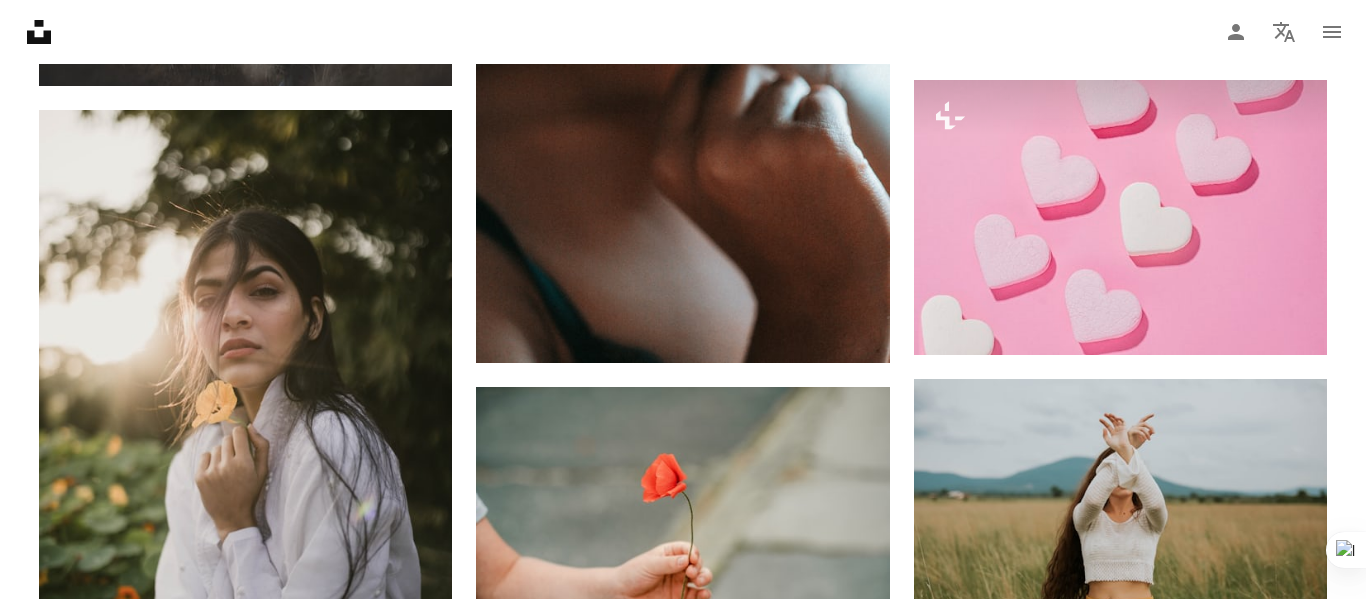 drag, startPoint x: 19, startPoint y: 16, endPoint x: 3, endPoint y: 121, distance: 106.21205 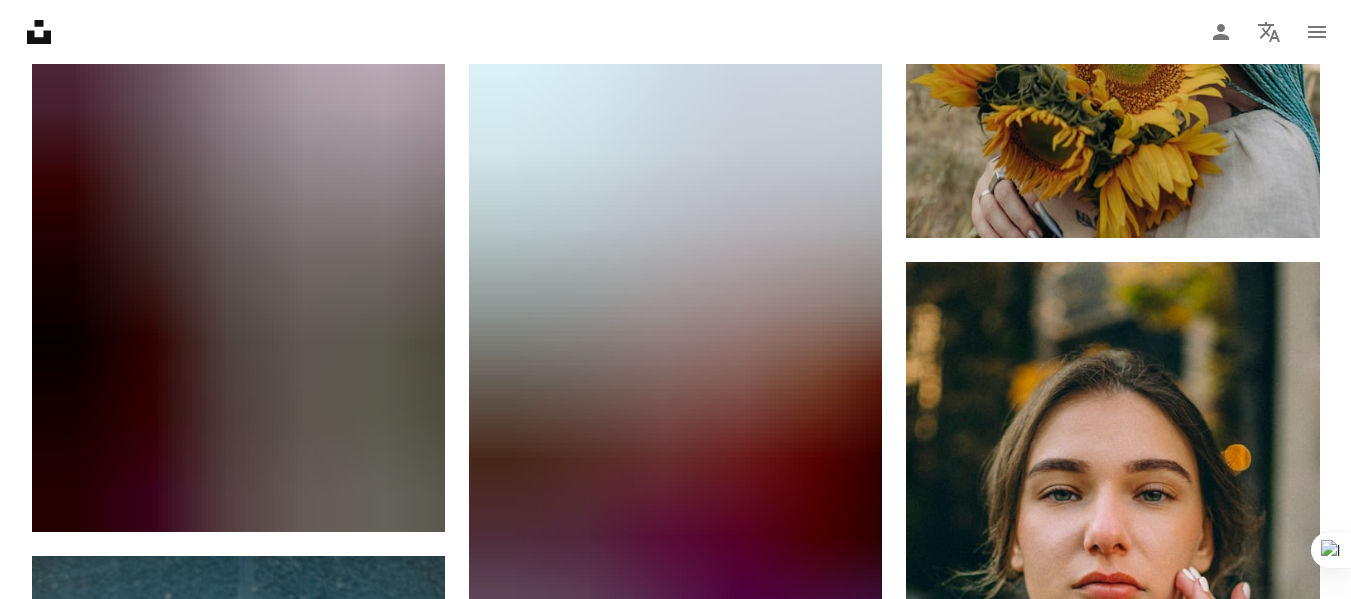 scroll, scrollTop: 14200, scrollLeft: 0, axis: vertical 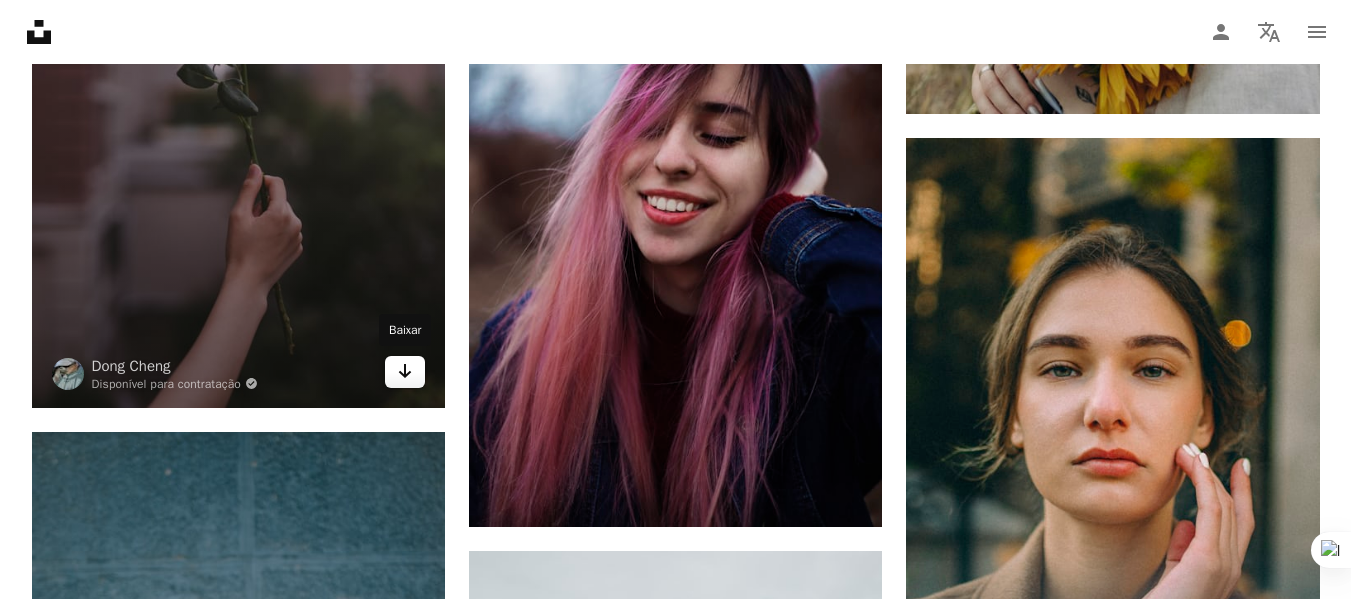click 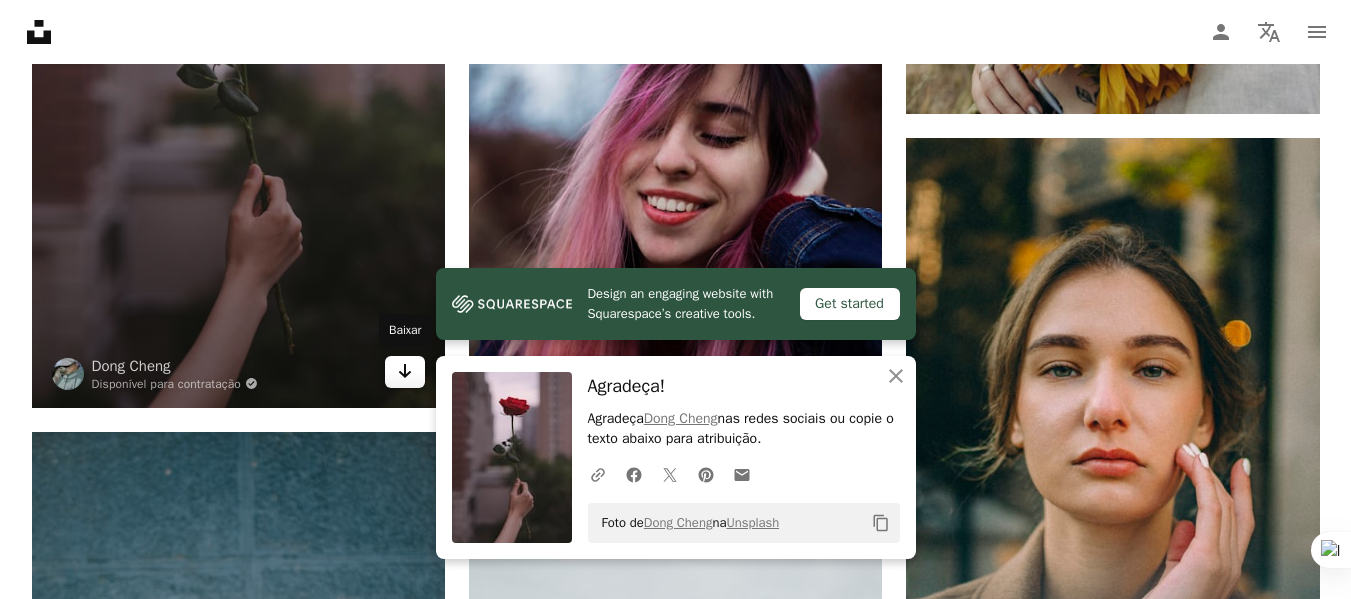 click 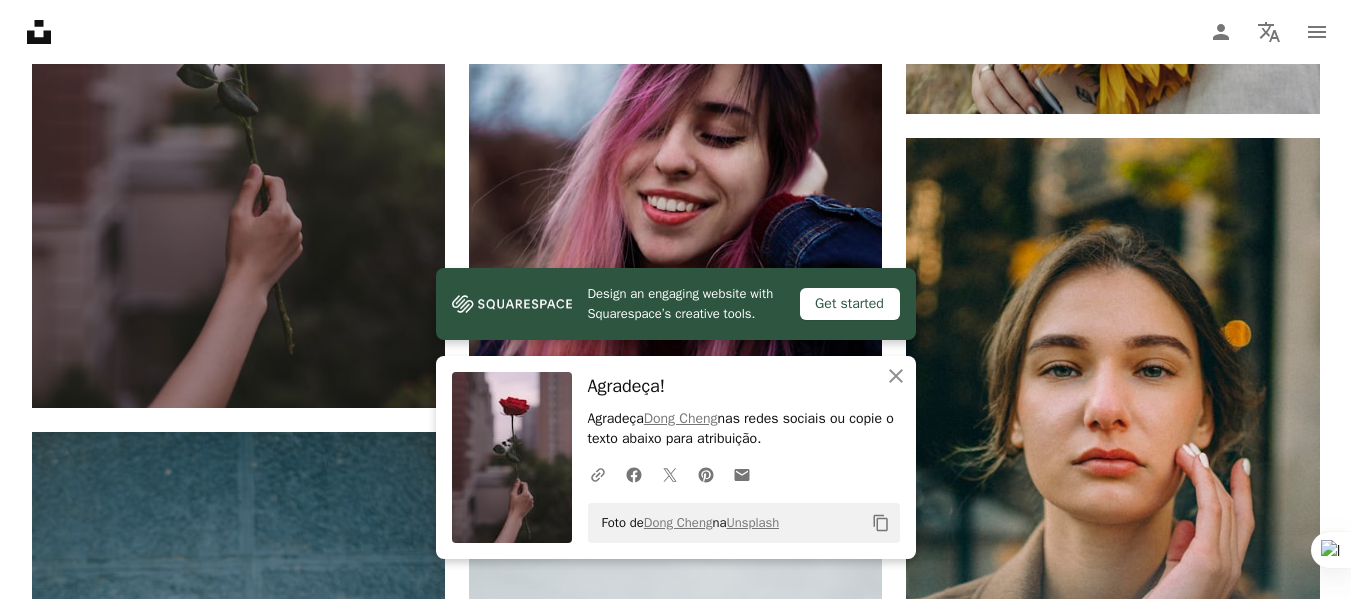 click on "Unsplash logo Página inicial da Unsplash A photo Pen Tool A compass A stack of folders Download Person Localization icon navigation menu" at bounding box center [675, 32] 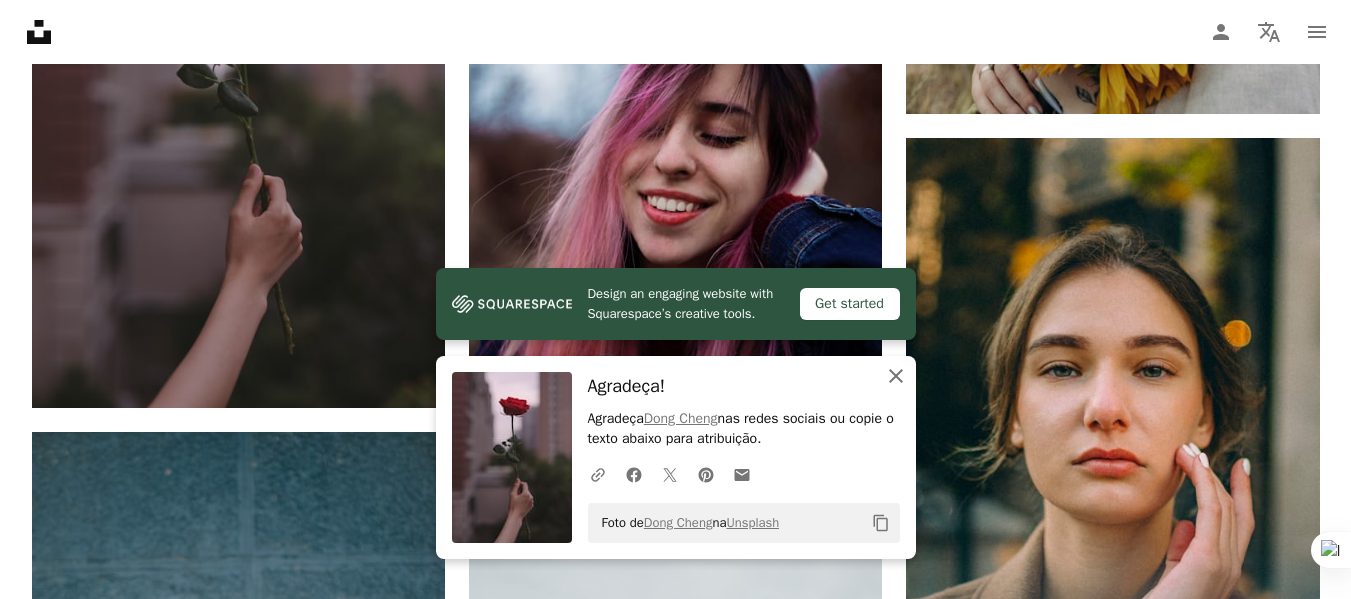 click on "An X shape" 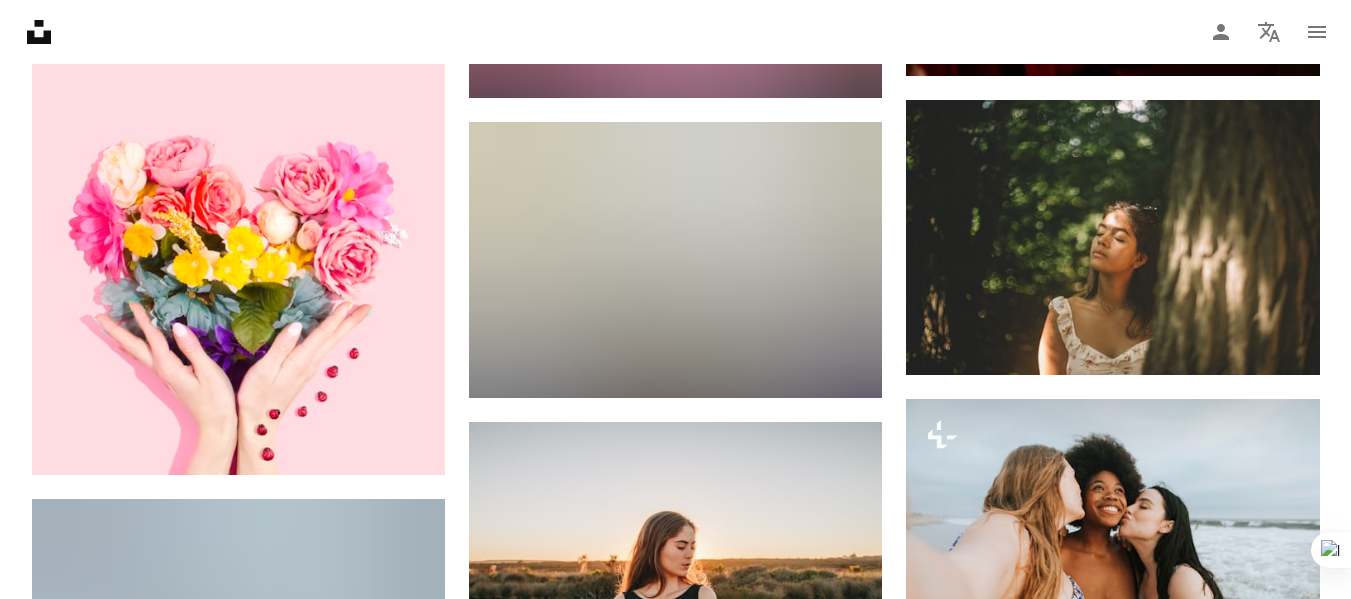 scroll, scrollTop: 26800, scrollLeft: 0, axis: vertical 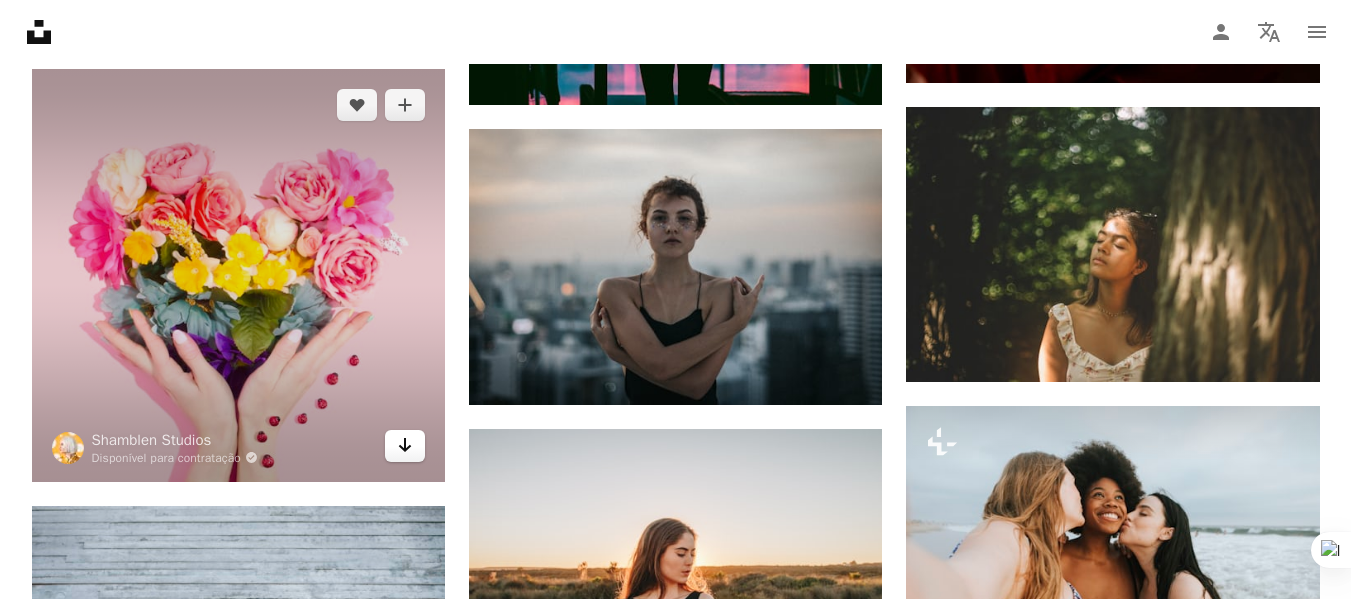 click on "Arrow pointing down" 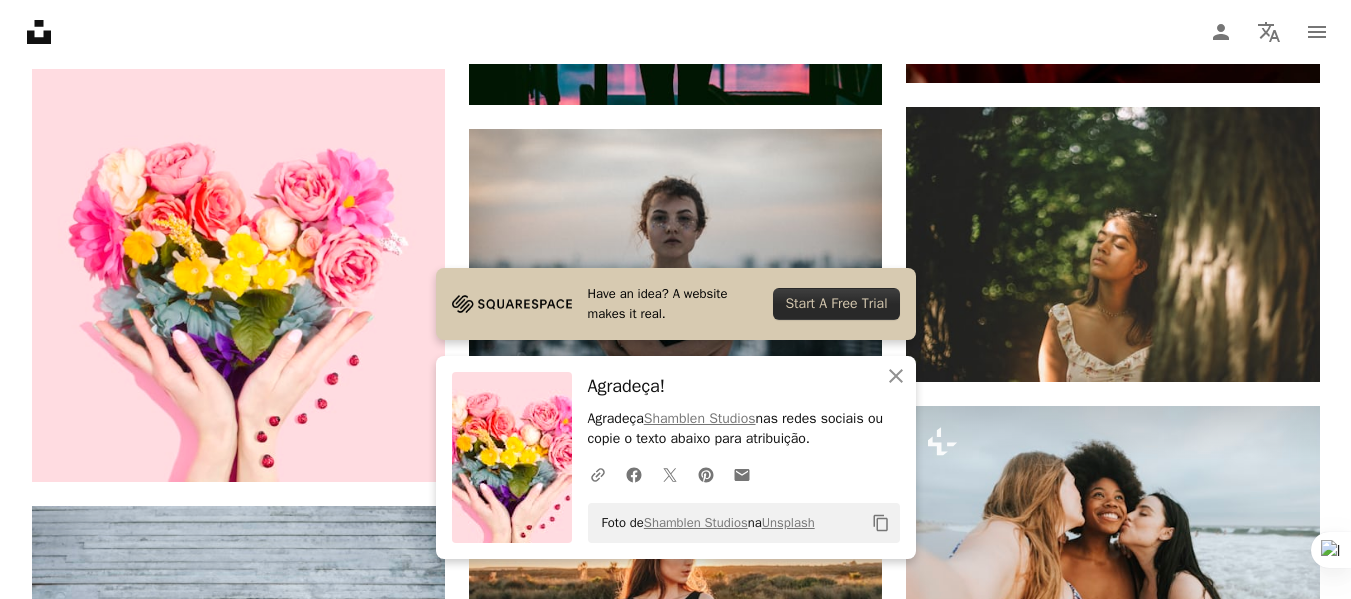 click 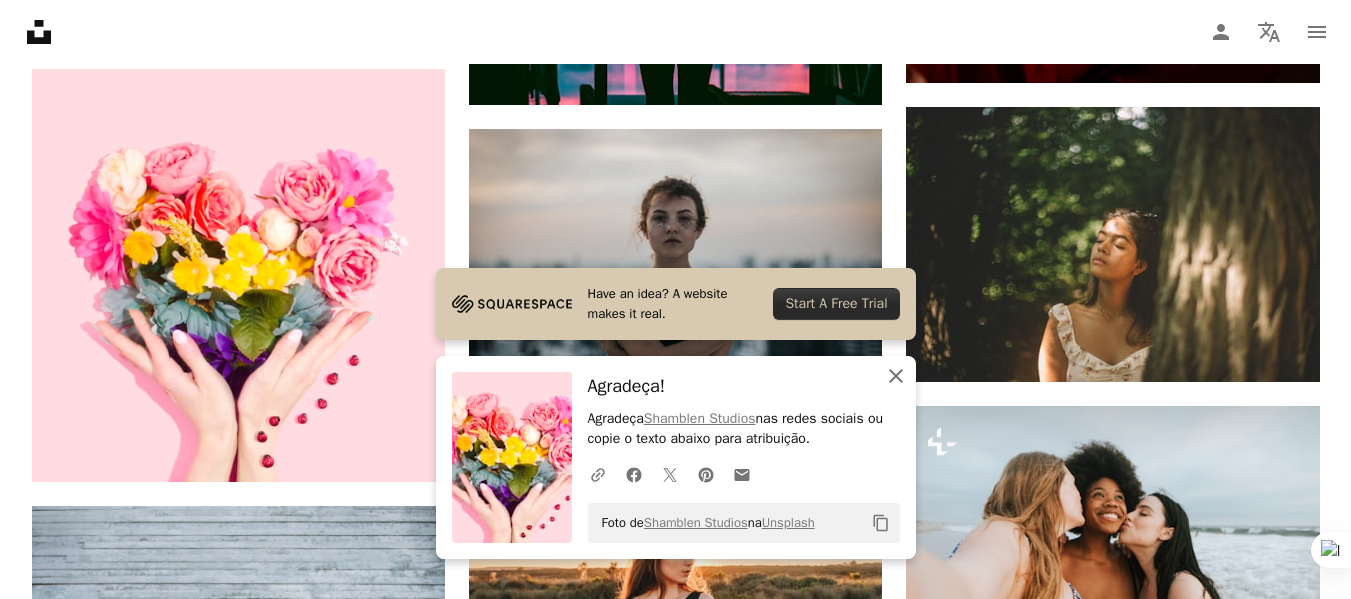 click on "An X shape" 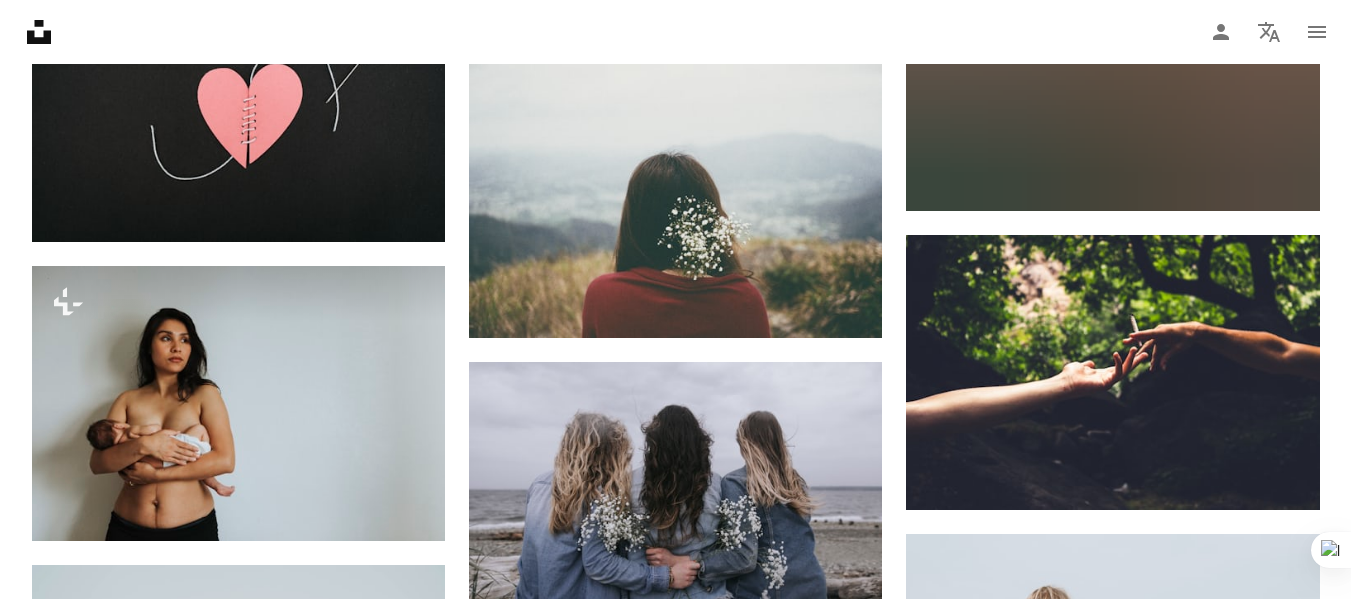 scroll, scrollTop: 44300, scrollLeft: 0, axis: vertical 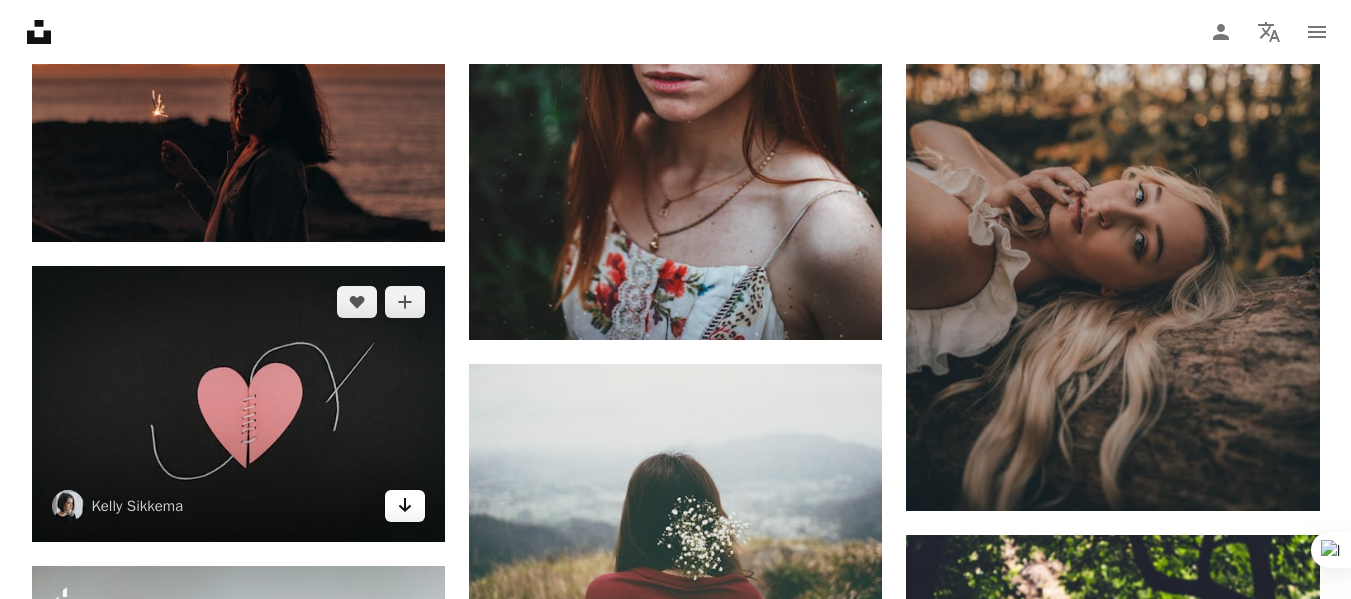 click on "Arrow pointing down" 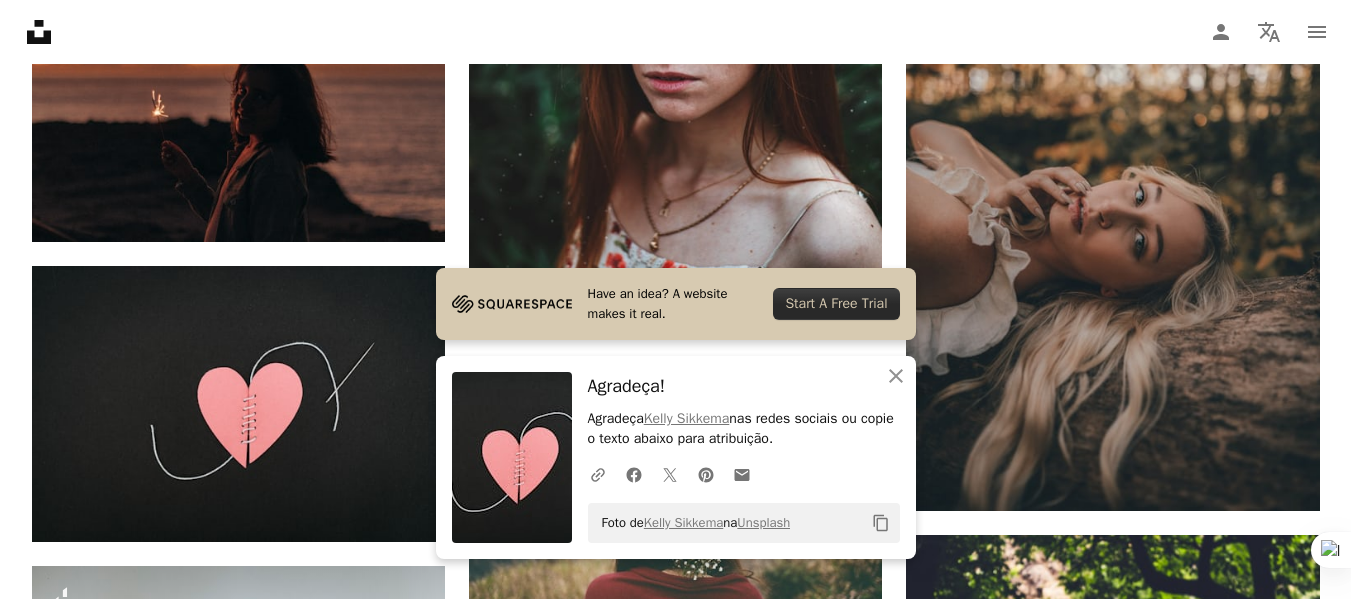 click 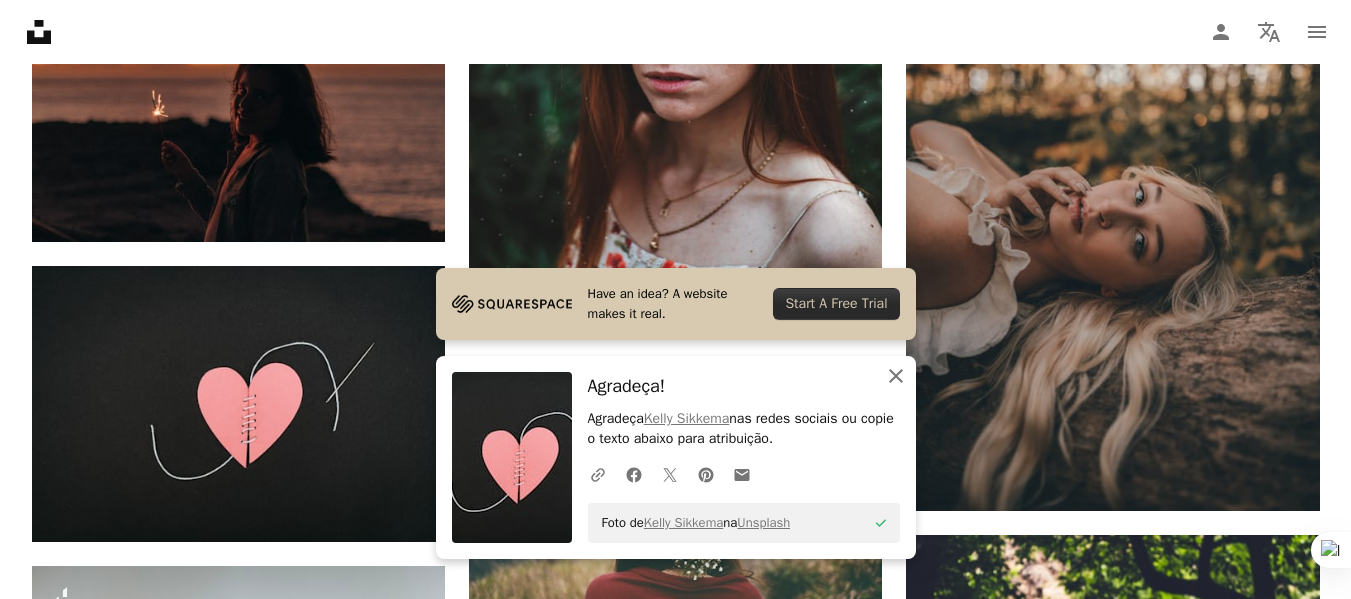 click on "An X shape" 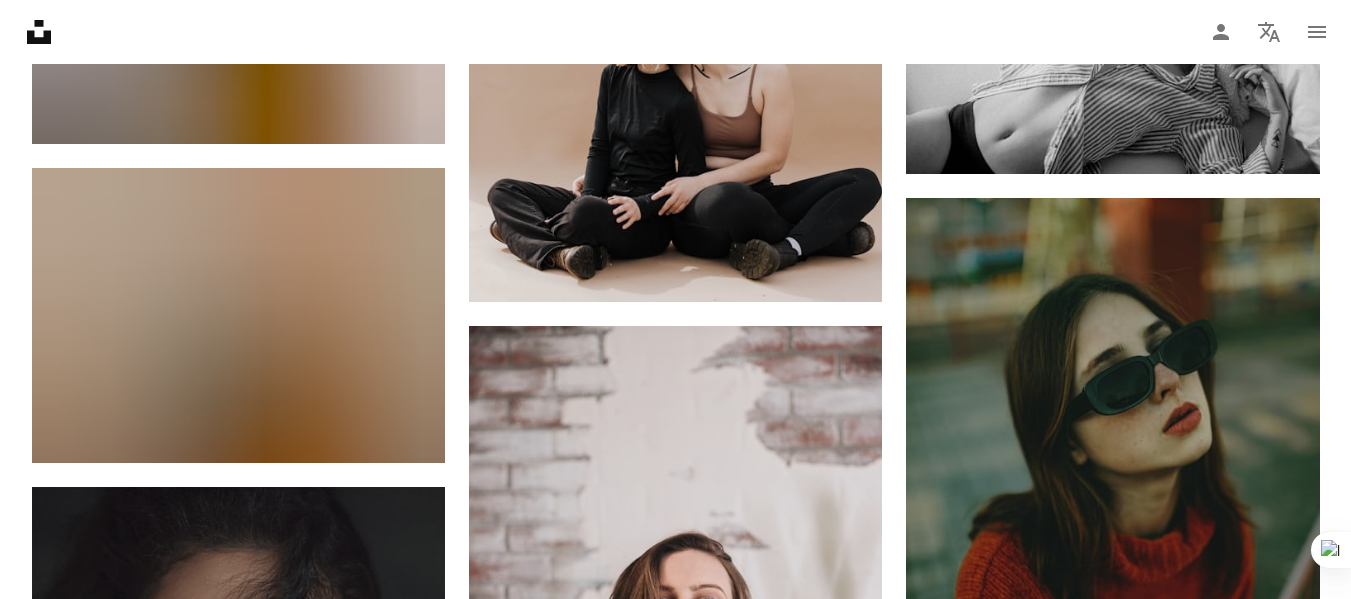 scroll, scrollTop: 51400, scrollLeft: 0, axis: vertical 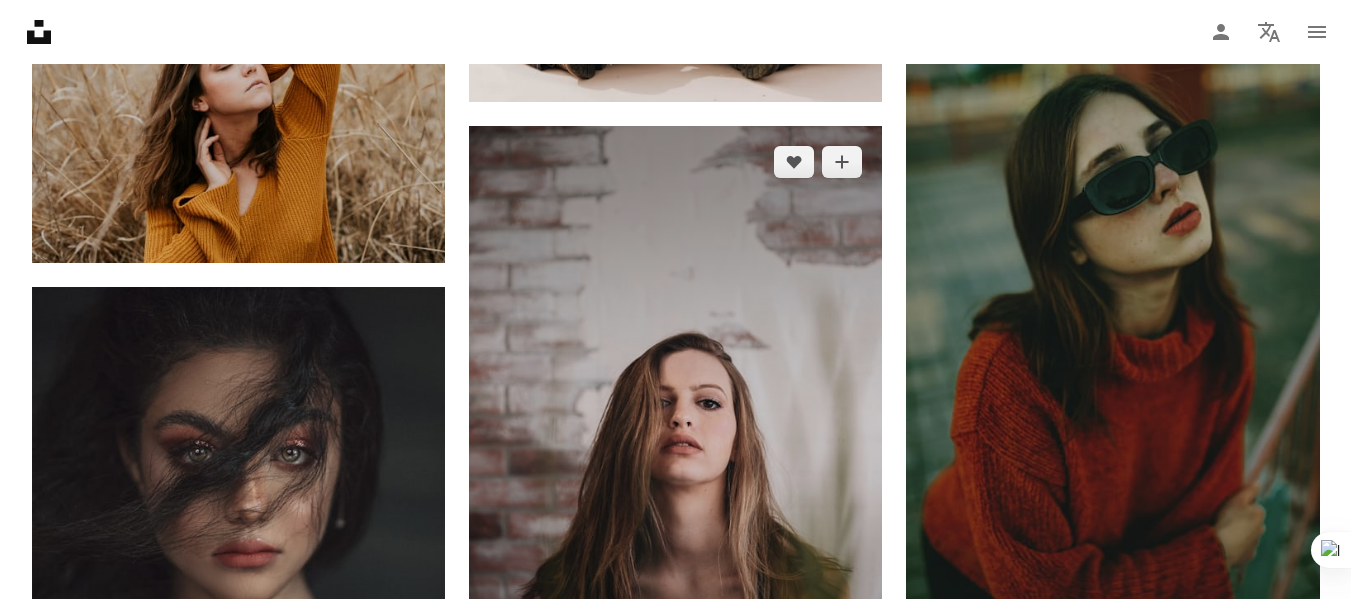 click at bounding box center [675, 436] 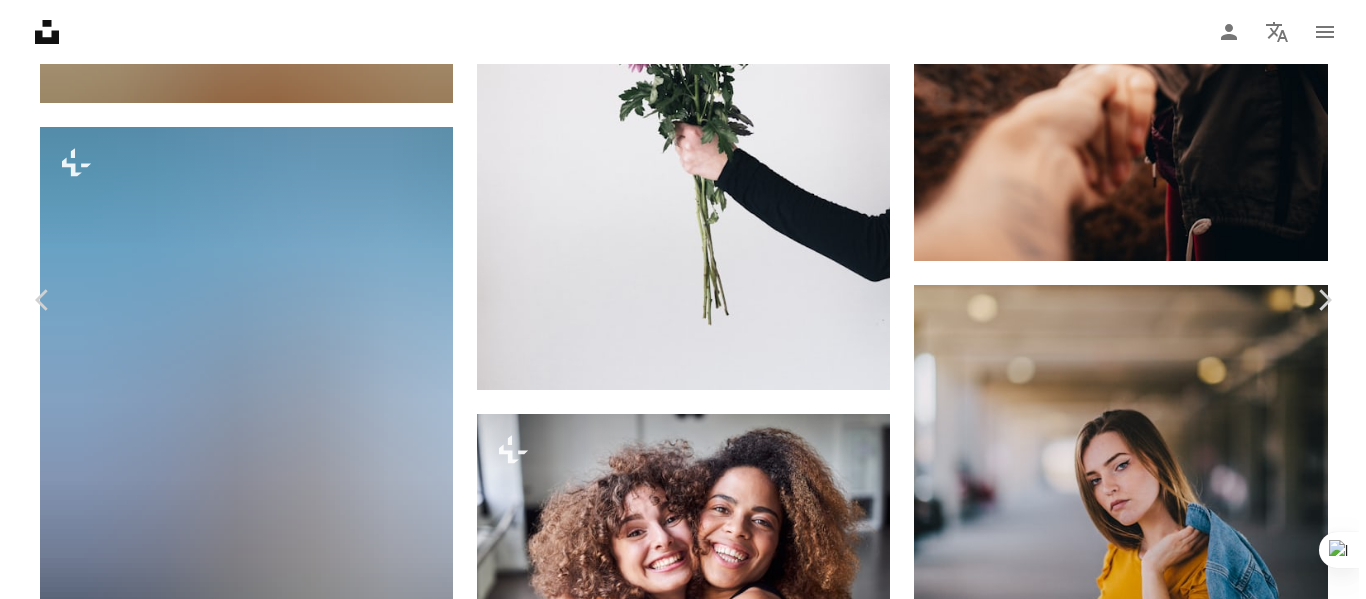 scroll, scrollTop: 54100, scrollLeft: 0, axis: vertical 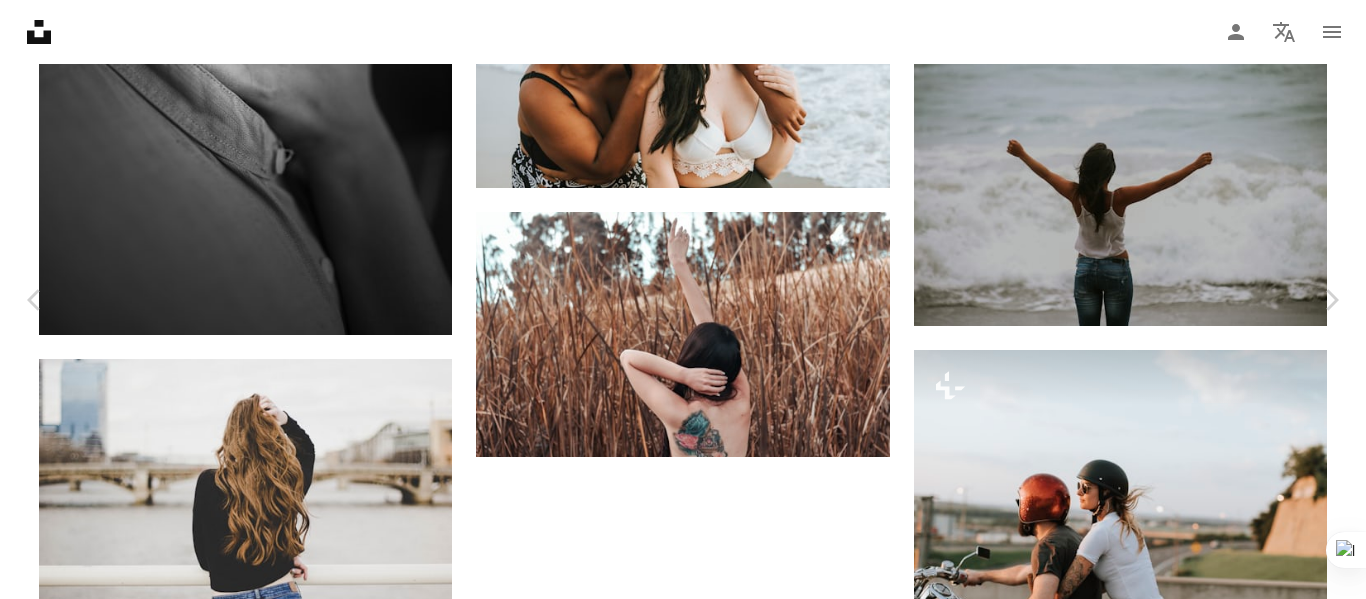click on "Chevron down" 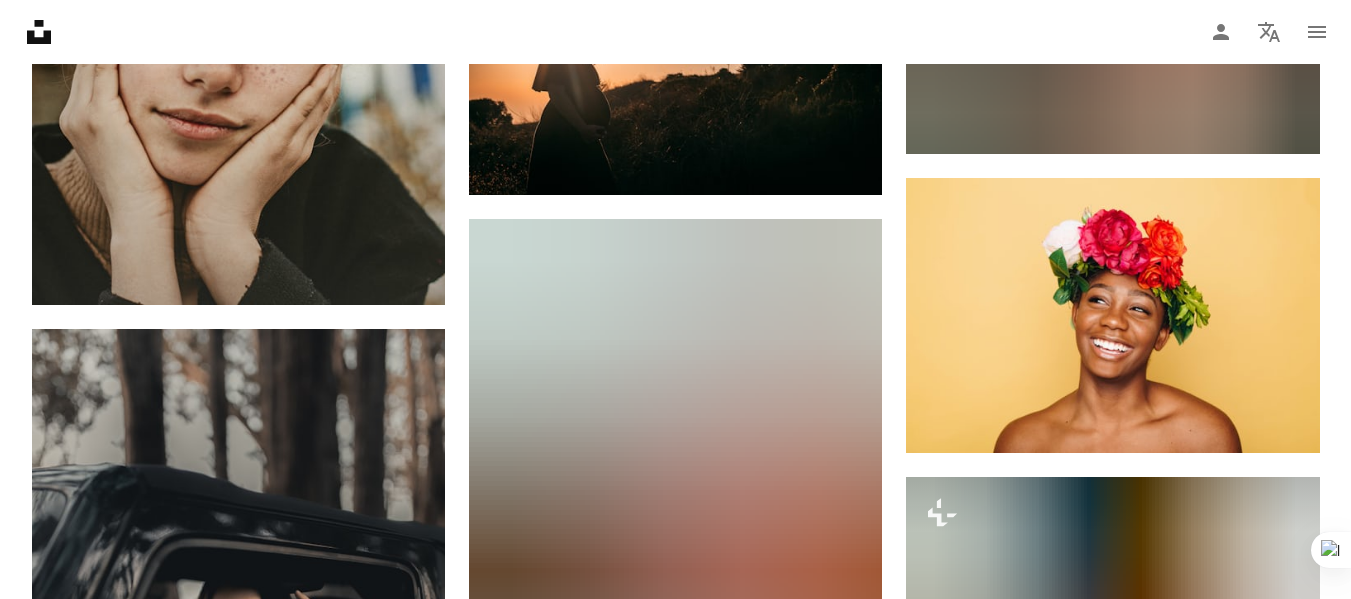 scroll, scrollTop: 61501, scrollLeft: 0, axis: vertical 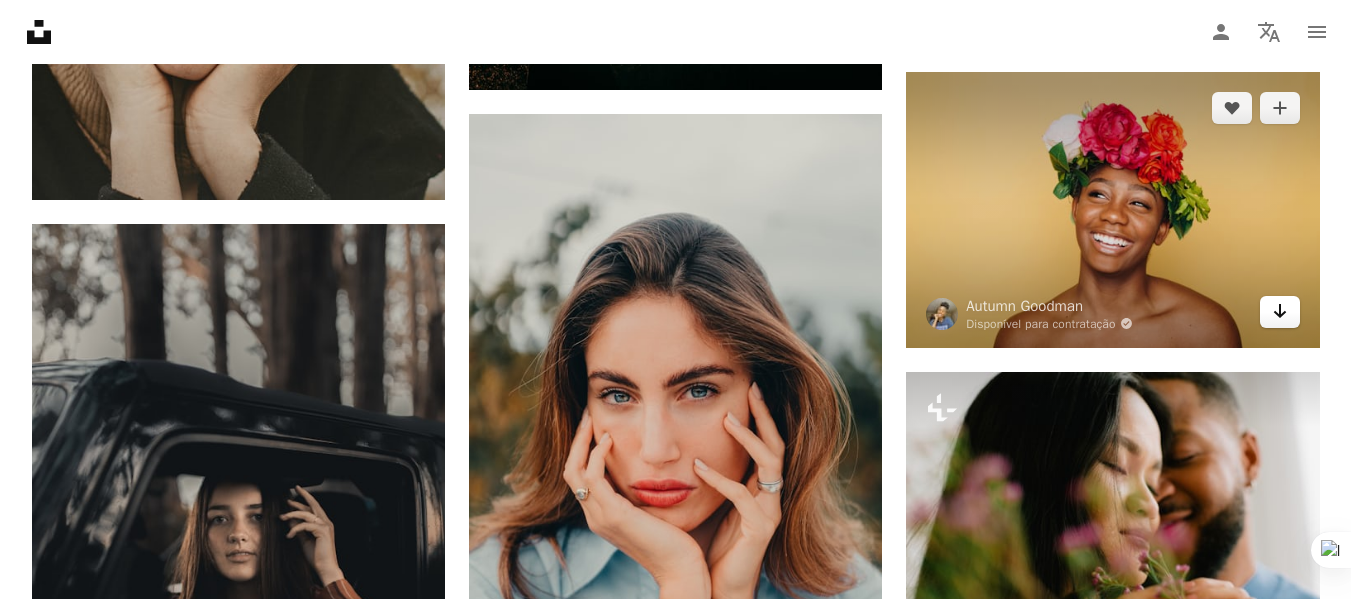 click 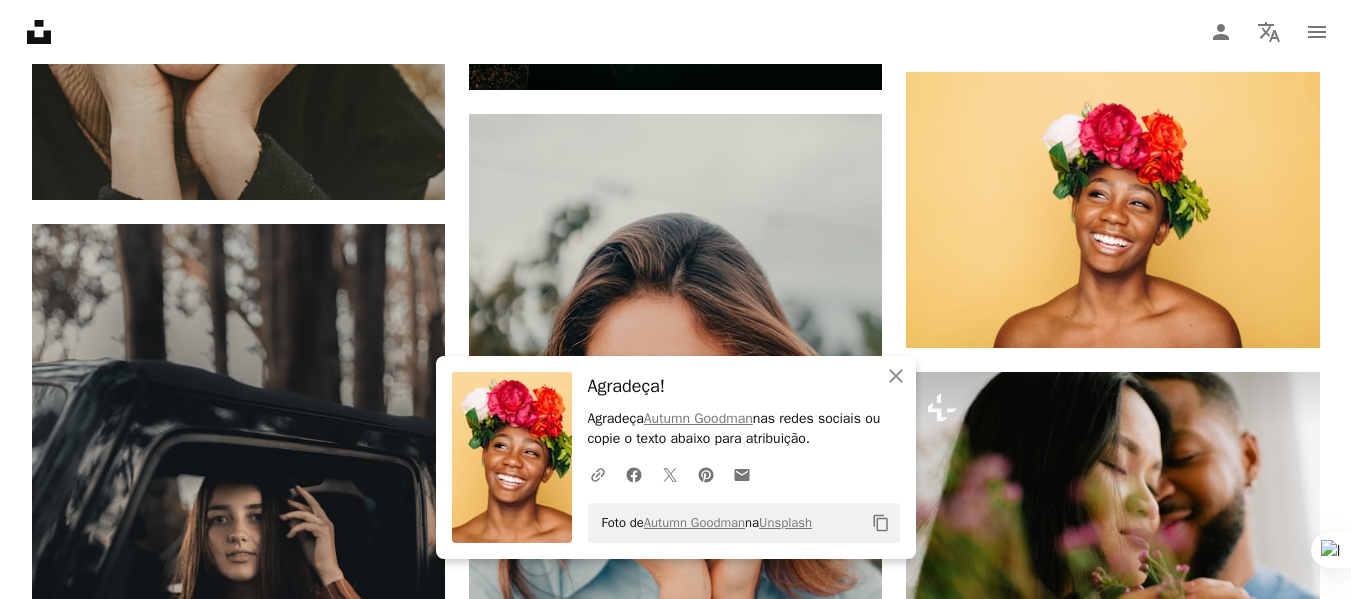 click on "Copy content" 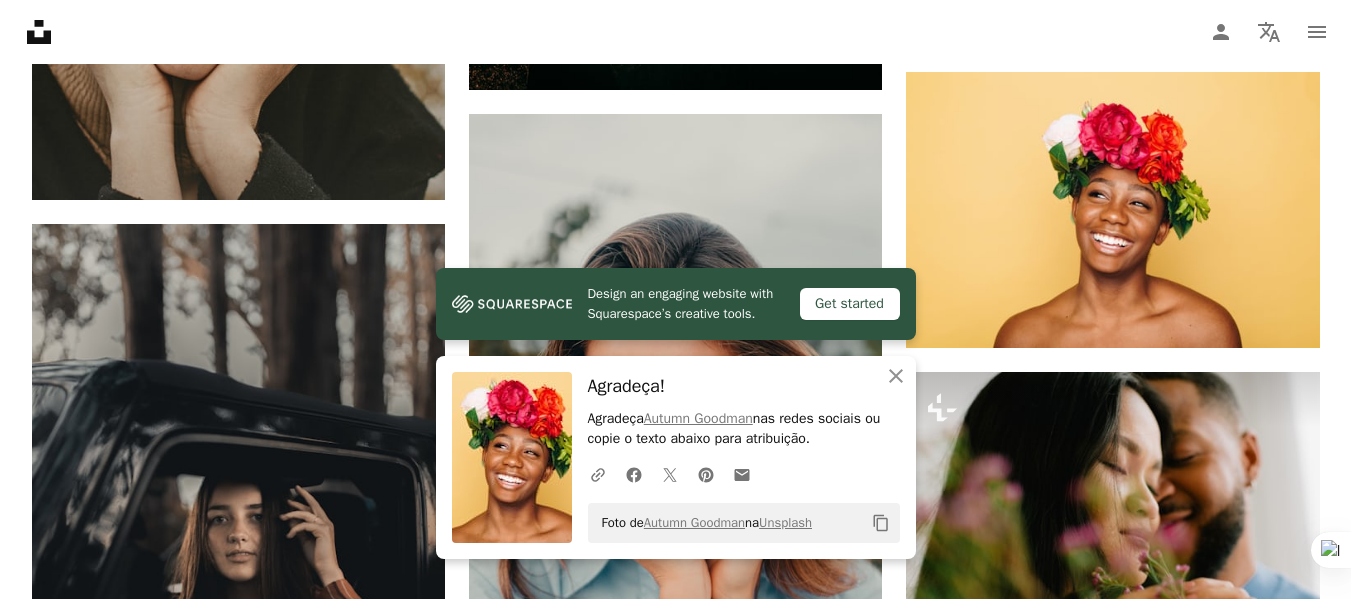 click on "A [FIRST] [LAST] Para Unsplash+ A lock Baixar A heart A plus sign [FIRST] [LAST] Arrow pointing down A heart A plus sign [FIRST] [LAST] Arrow pointing down A heart A plus sign [FIRST] [LAST] Arrow pointing down A heart A plus sign [FIRST] [LAST] Arrow pointing down A heart A plus sign [FIRST] [LAST] Disponível para contratação A checkmark inside of a circle Arrow pointing down A heart A plus sign [FIRST] [LAST] Arrow pointing down A heart A plus sign [FIRST] [LAST] Arrow pointing down A heart A plus sign [FIRST] [LAST] Arrow pointing down A heart A plus sign [FIRST] [LAST] Arrow pointing down A heart A plus sign [FIRST] [LAST] Arrow pointing down –– ––– ––– – ––– ––– – –––– – – –– ––– – – ––– –– –– –––– –– Squarespace: get customers and grow Get Started A heart A plus sign [FIRST] [LAST] Arrow pointing down" at bounding box center (676, -28811) 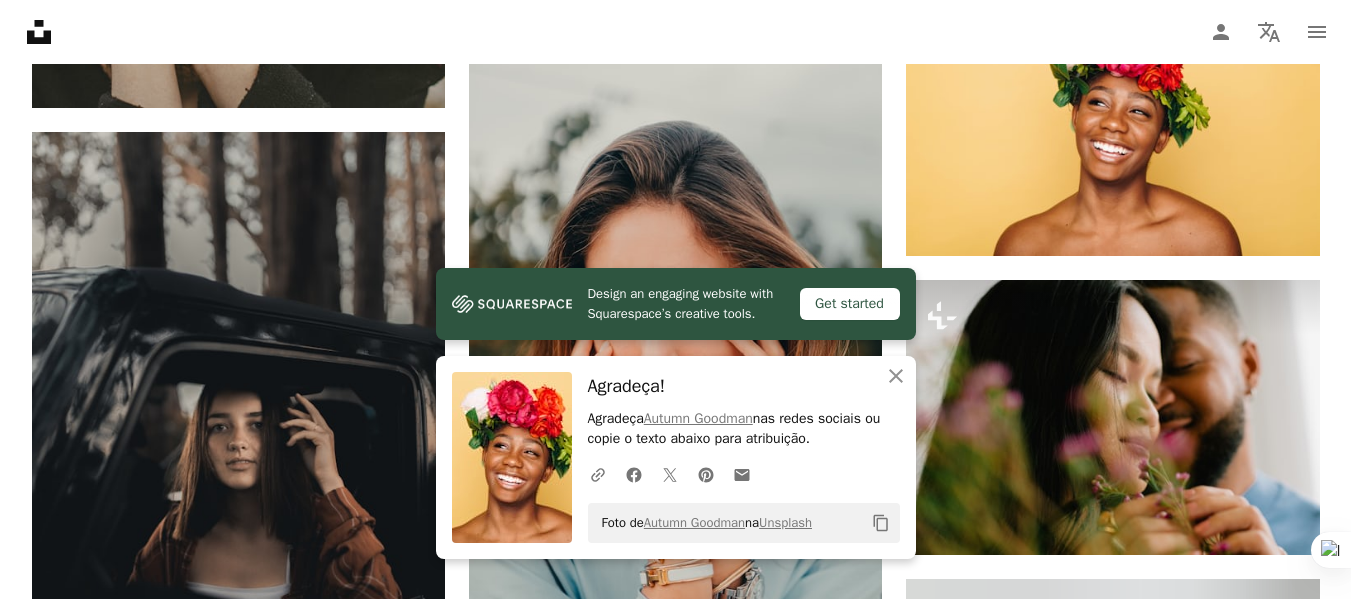 scroll, scrollTop: 61701, scrollLeft: 0, axis: vertical 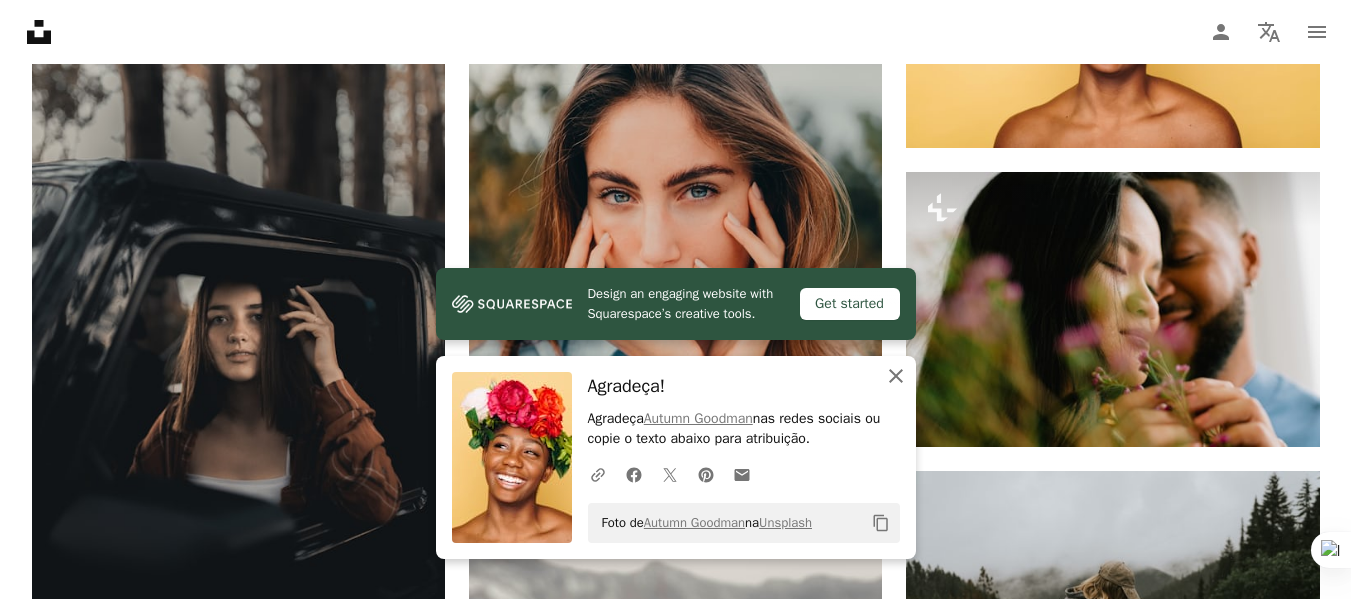 click on "An X shape" 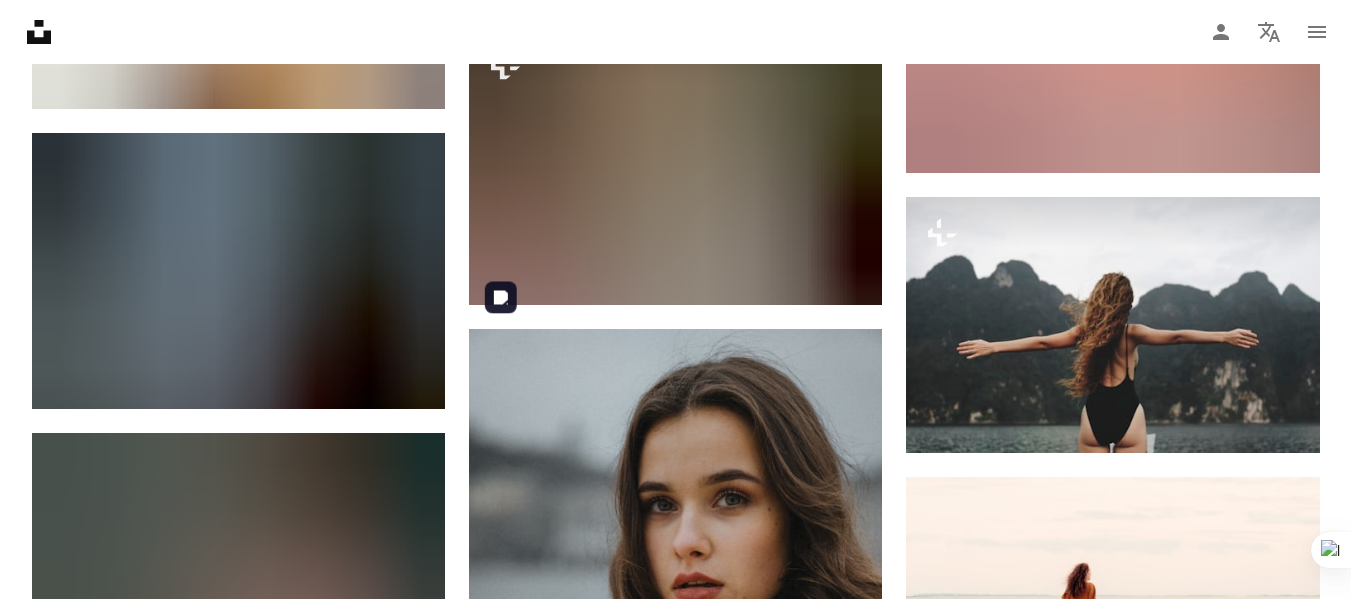 scroll, scrollTop: 65501, scrollLeft: 0, axis: vertical 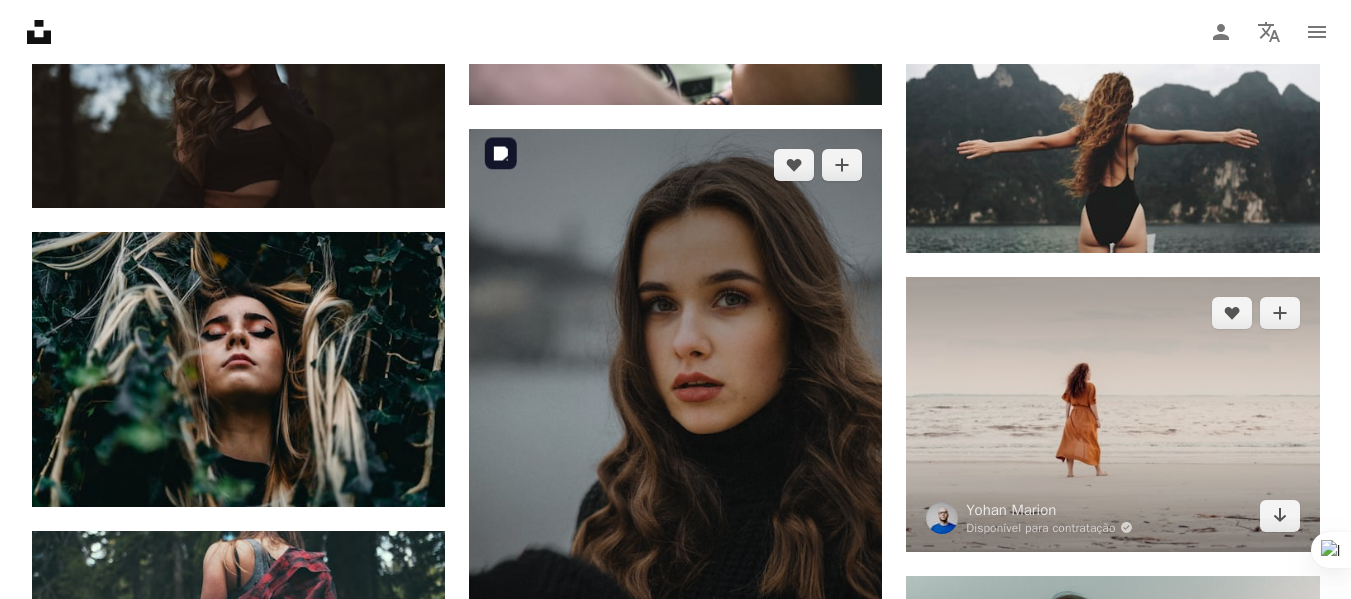 click at bounding box center (1112, 414) 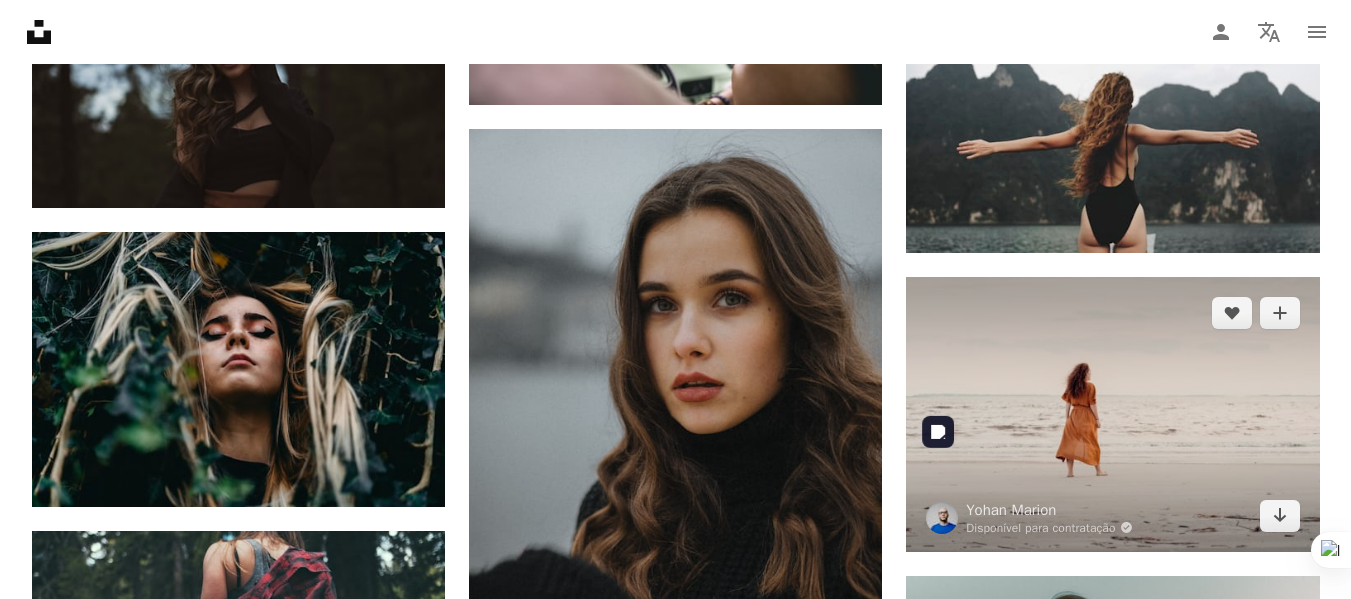 scroll, scrollTop: 65001, scrollLeft: 0, axis: vertical 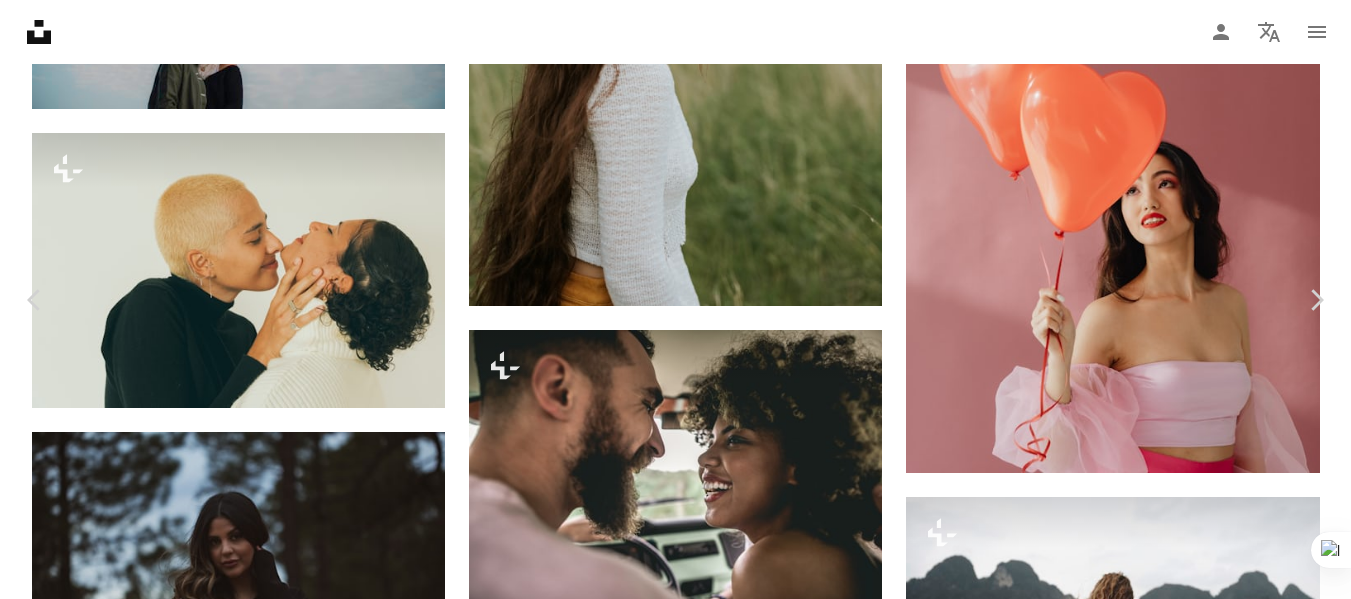 click on "A [FIRST] [LAST] | @LGNWVR Disponível para contratação A checkmark inside of a circle A heart A plus sign Editar imagem Plus sign for Unsplash+ Baixar gratuitamente Chevron down Zoom in Visualizações 670.423 Downloads 2.078 Destaque em Fotos A forward-right arrow Compartilhar Info icon Informações More Actions Calendar outlined Publicada em 14 de [MONTH] 2020 Camera Canon, EOS 6D Mark II Safety Uso gratuito sob a Licença da Unsplash mulher retrato humano fotografia rosto cinza fêmea fotografia roupa pele cabelo vestuário cabeça dedo manga Imagens de domínio público Pesquise imagens premium relacionadas na iStock | Economize 20% com o código UNSPLASH20 Imagens relacionadas A heart A plus sign LOGAN WEAVER | @LGNWVR Disponível para contratação A checkmark inside of a circle Arrow pointing down Plus sign for Unsplash+ A heart A plus sign Kateryna Hliznitsova Para Unsplash+ A lock Baixar A heart A plus sign Dimitar Dimitrov Arrow pointing down Para" at bounding box center (675, 5663) 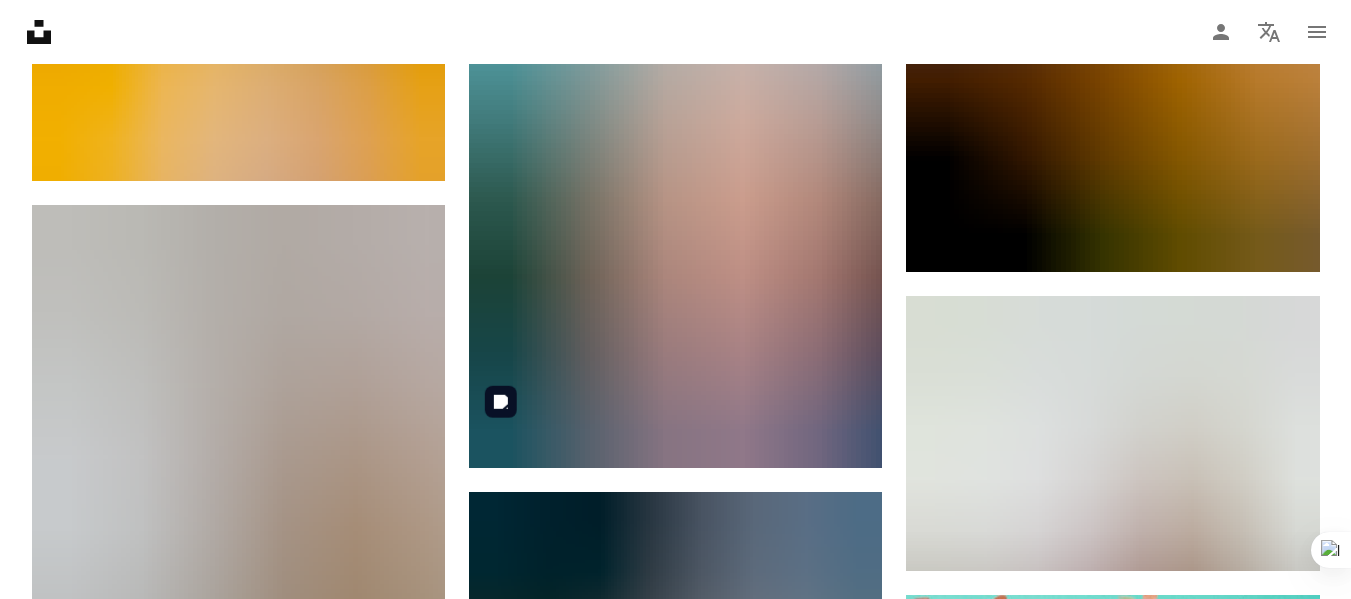scroll, scrollTop: 67999, scrollLeft: 0, axis: vertical 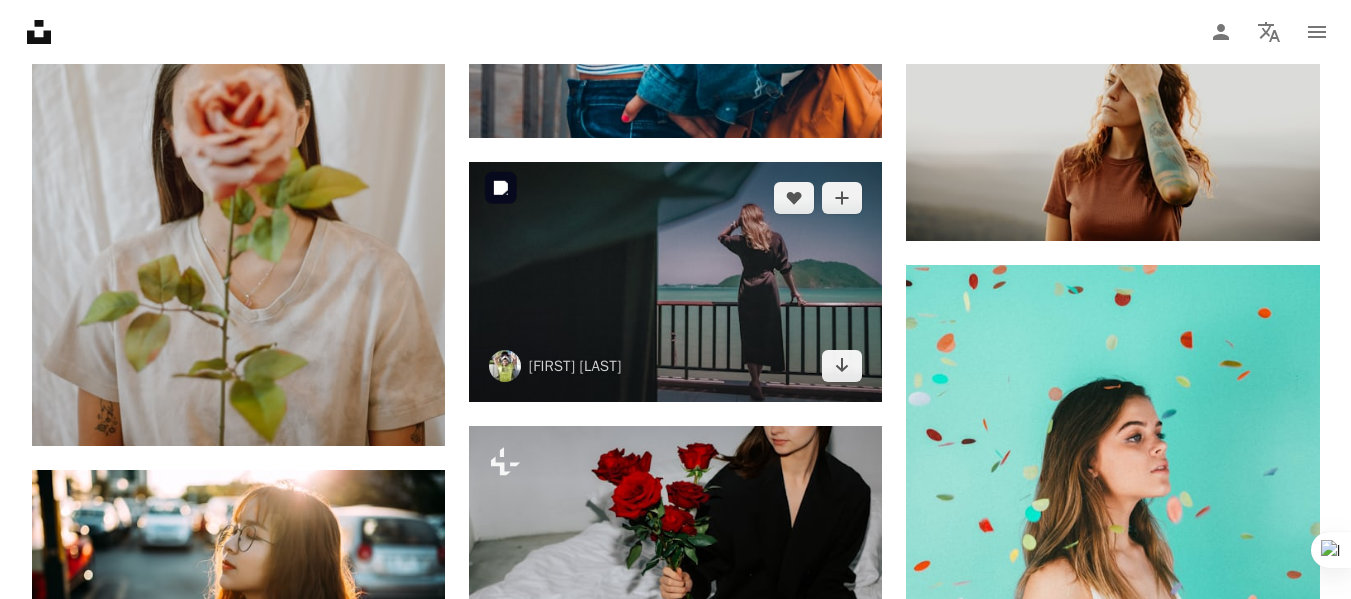 drag, startPoint x: 718, startPoint y: 162, endPoint x: 421, endPoint y: 238, distance: 306.56973 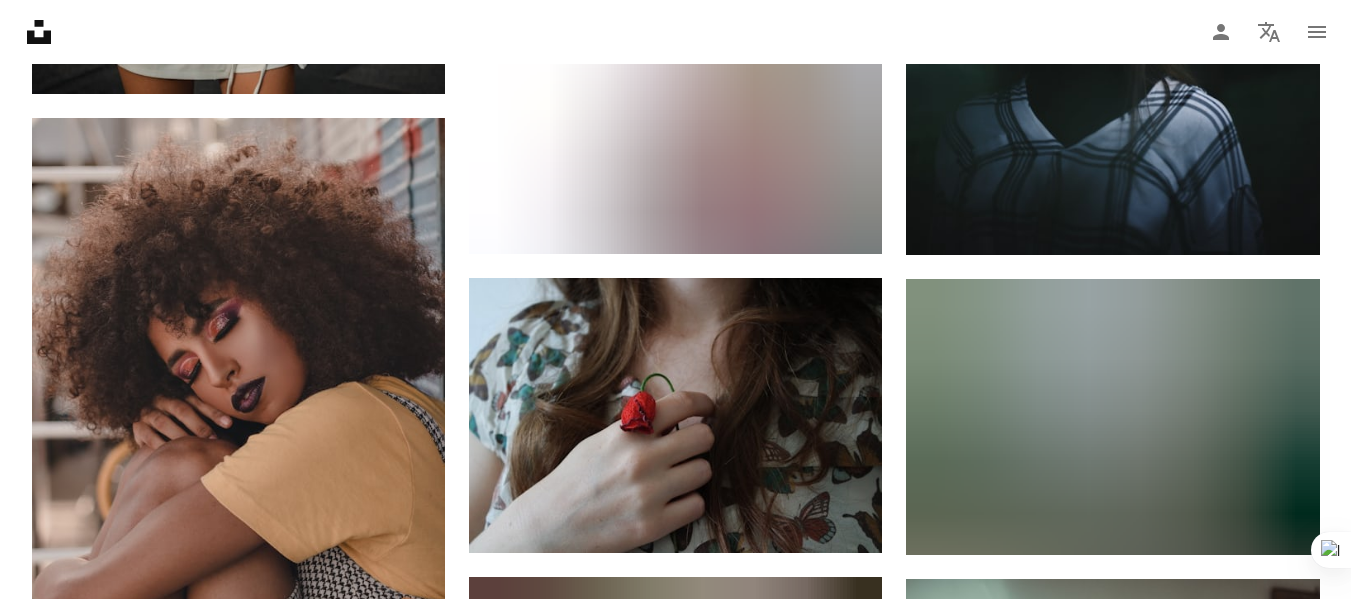 scroll, scrollTop: 77899, scrollLeft: 0, axis: vertical 